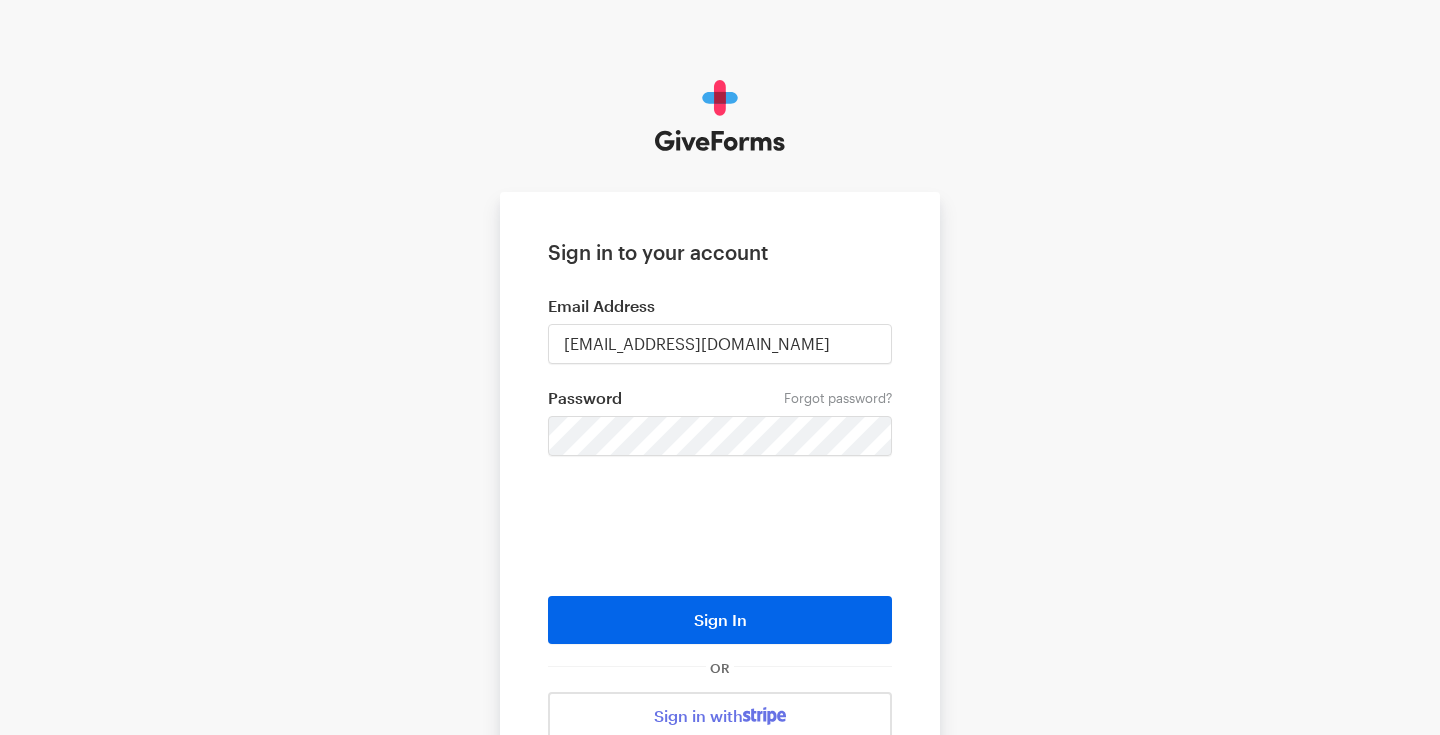 scroll, scrollTop: 0, scrollLeft: 0, axis: both 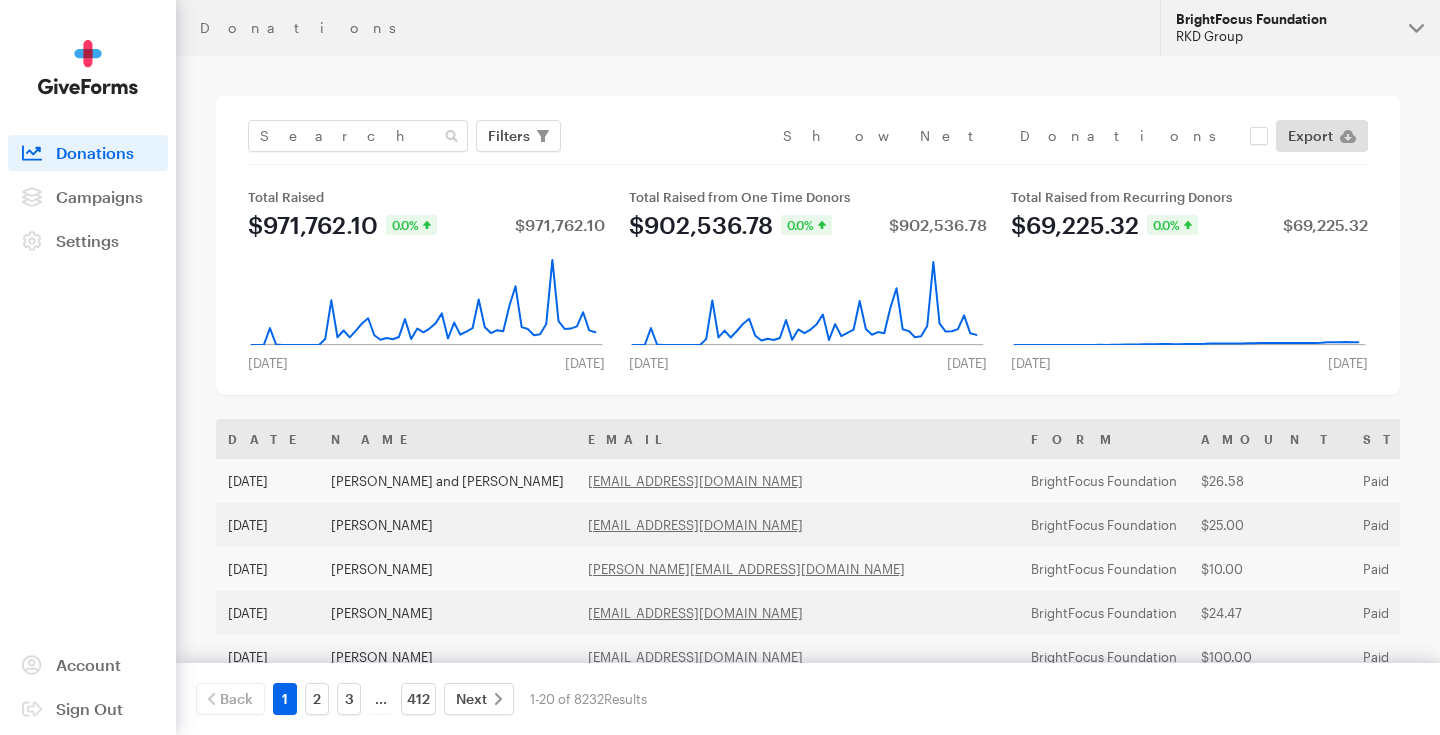 click on "BrightFocus Foundation
RKD Group" at bounding box center (1300, 28) 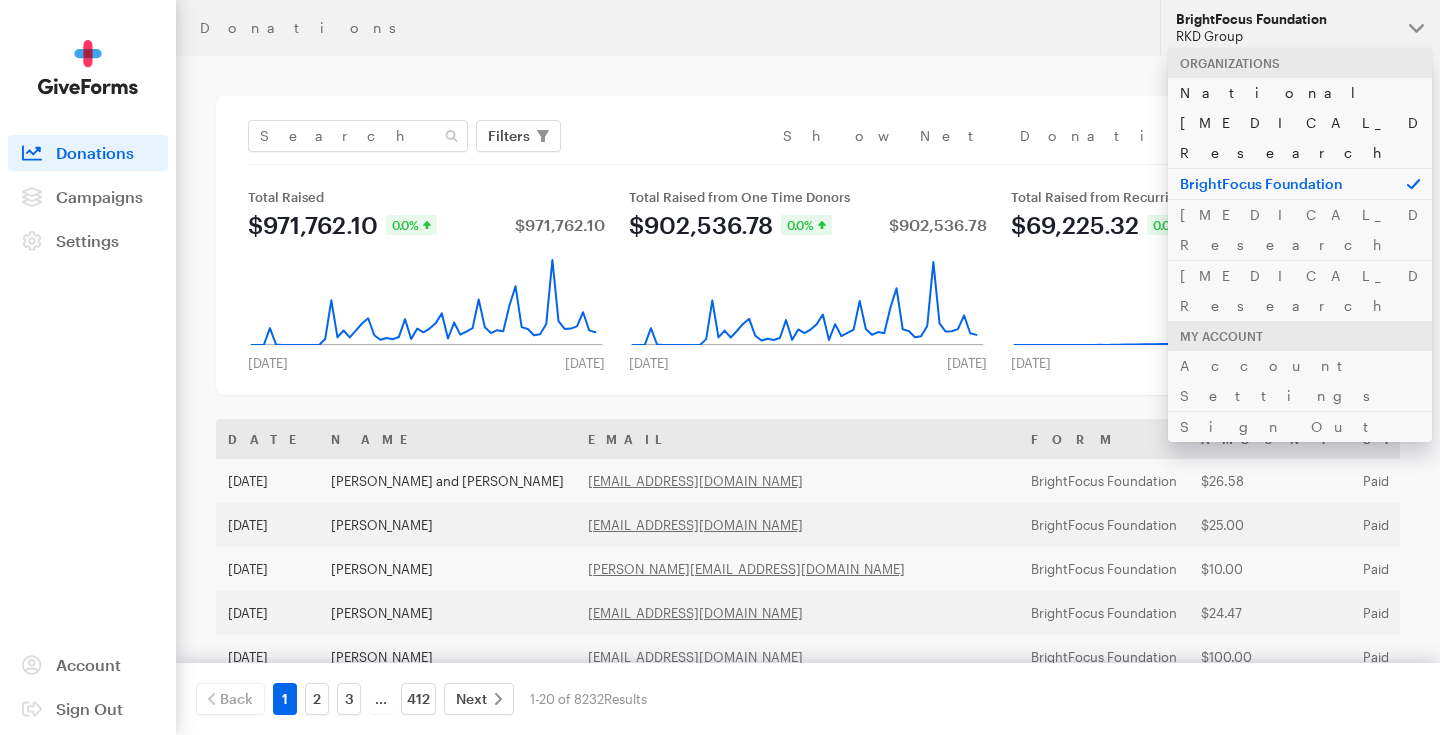 click on "National Glaucoma Research" at bounding box center (1300, 122) 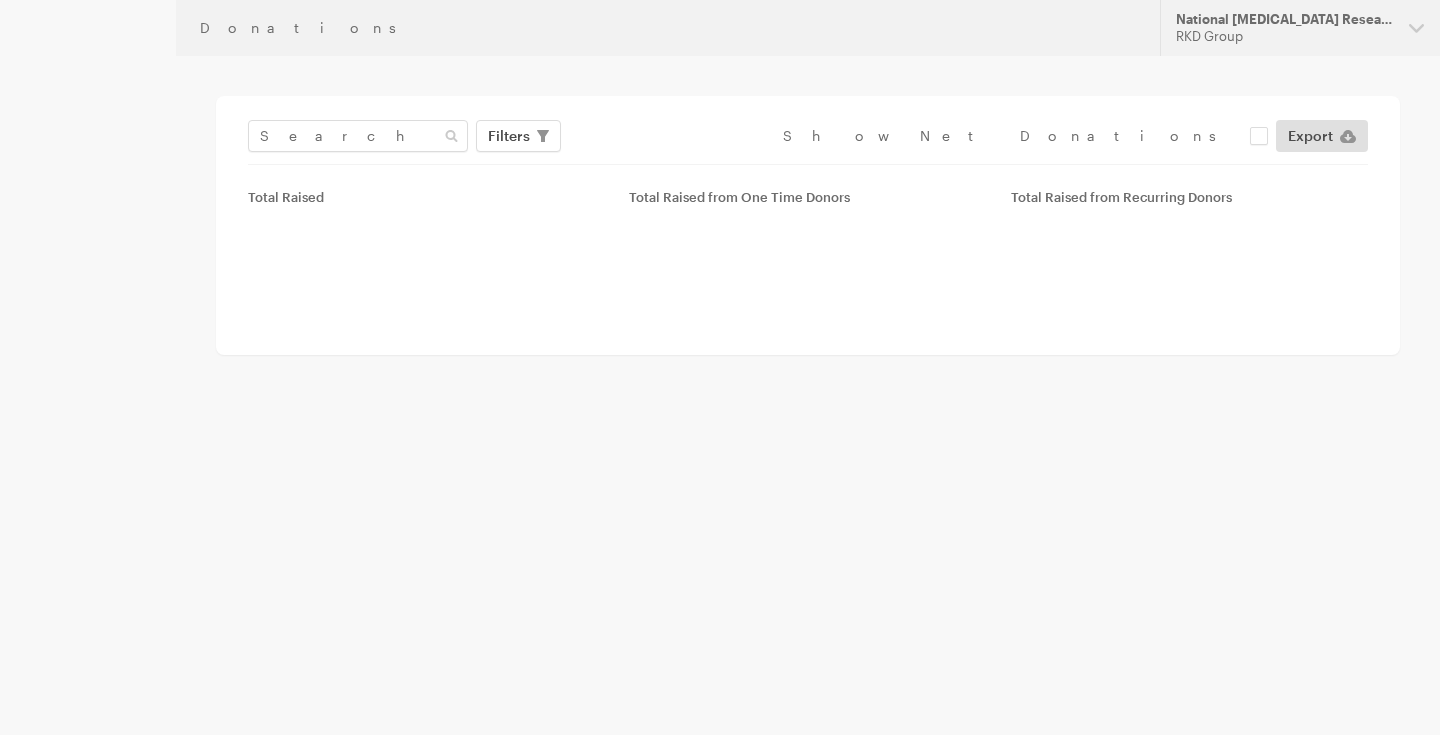 scroll, scrollTop: 0, scrollLeft: 0, axis: both 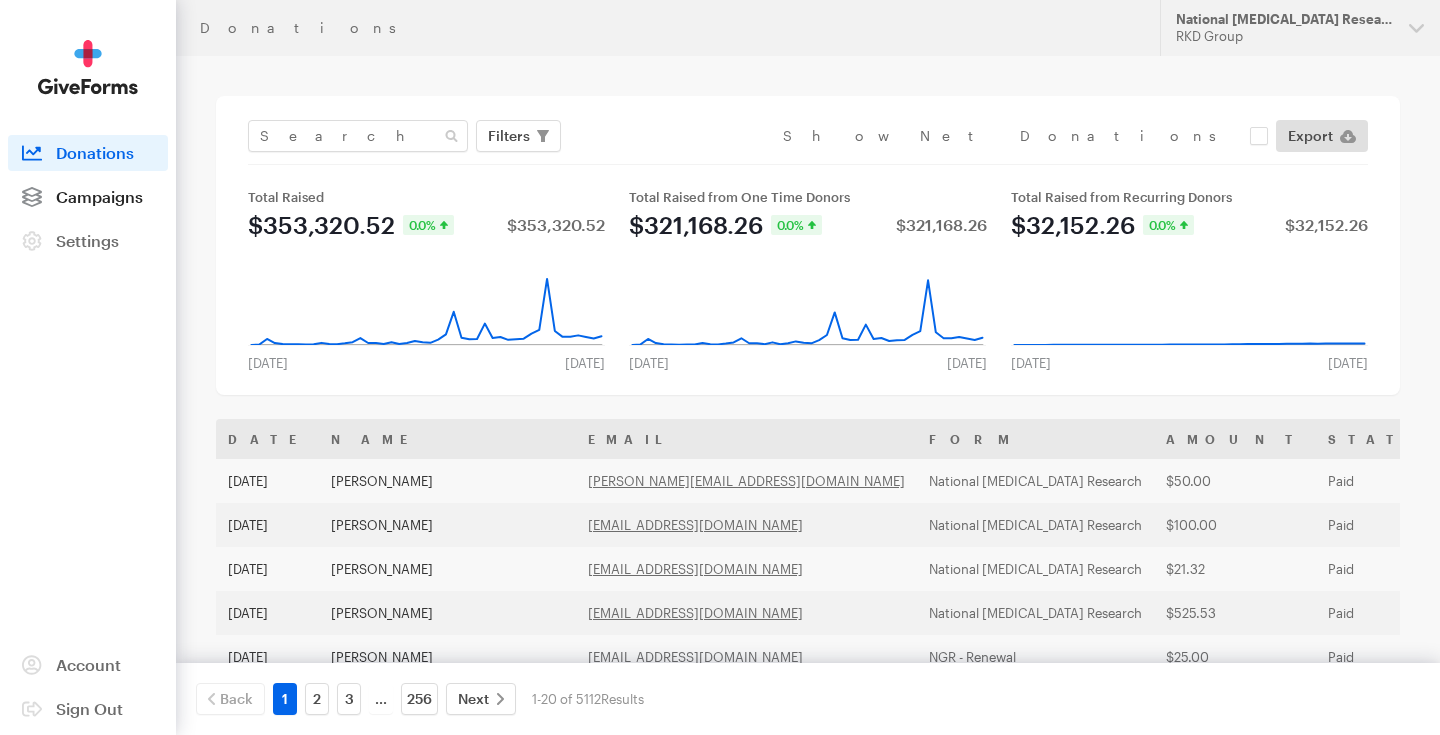 click on "Campaigns" at bounding box center [99, 196] 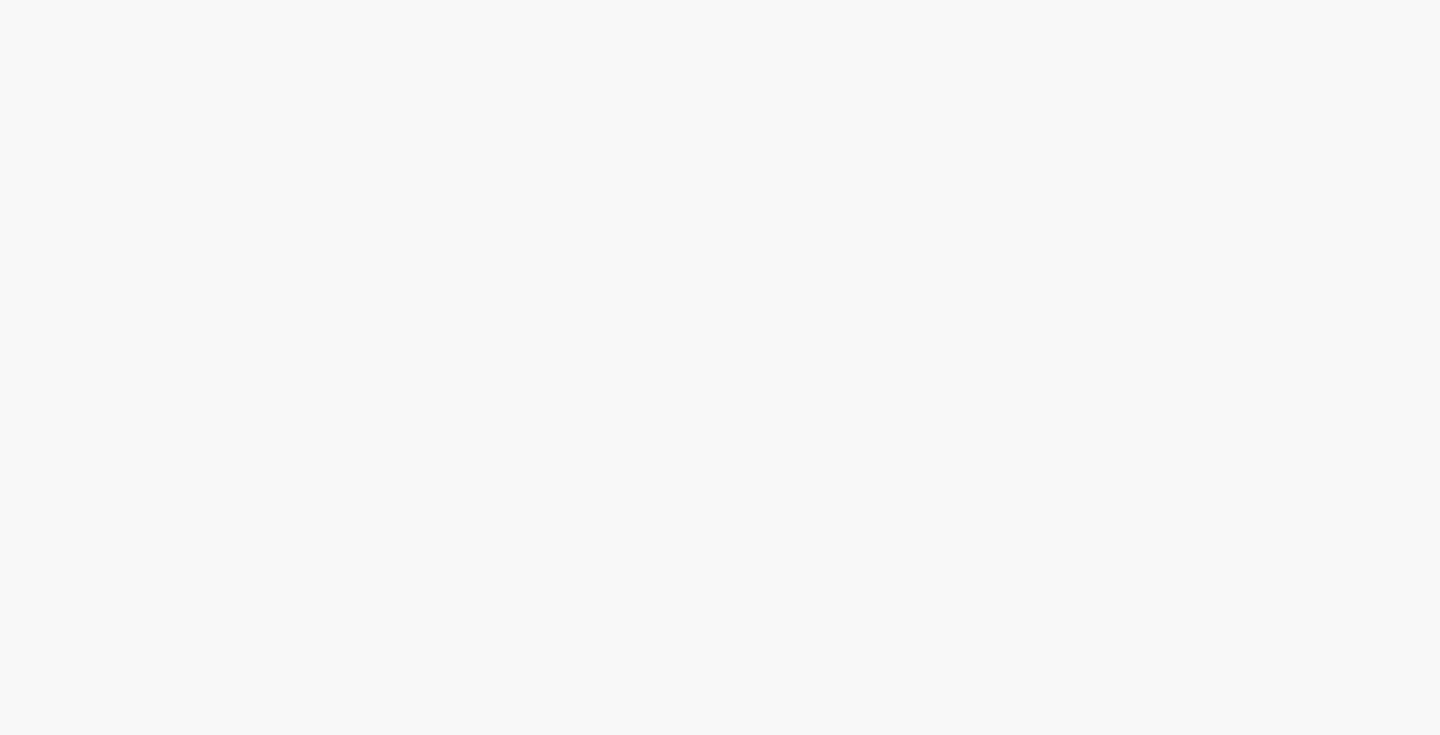 scroll, scrollTop: 0, scrollLeft: 0, axis: both 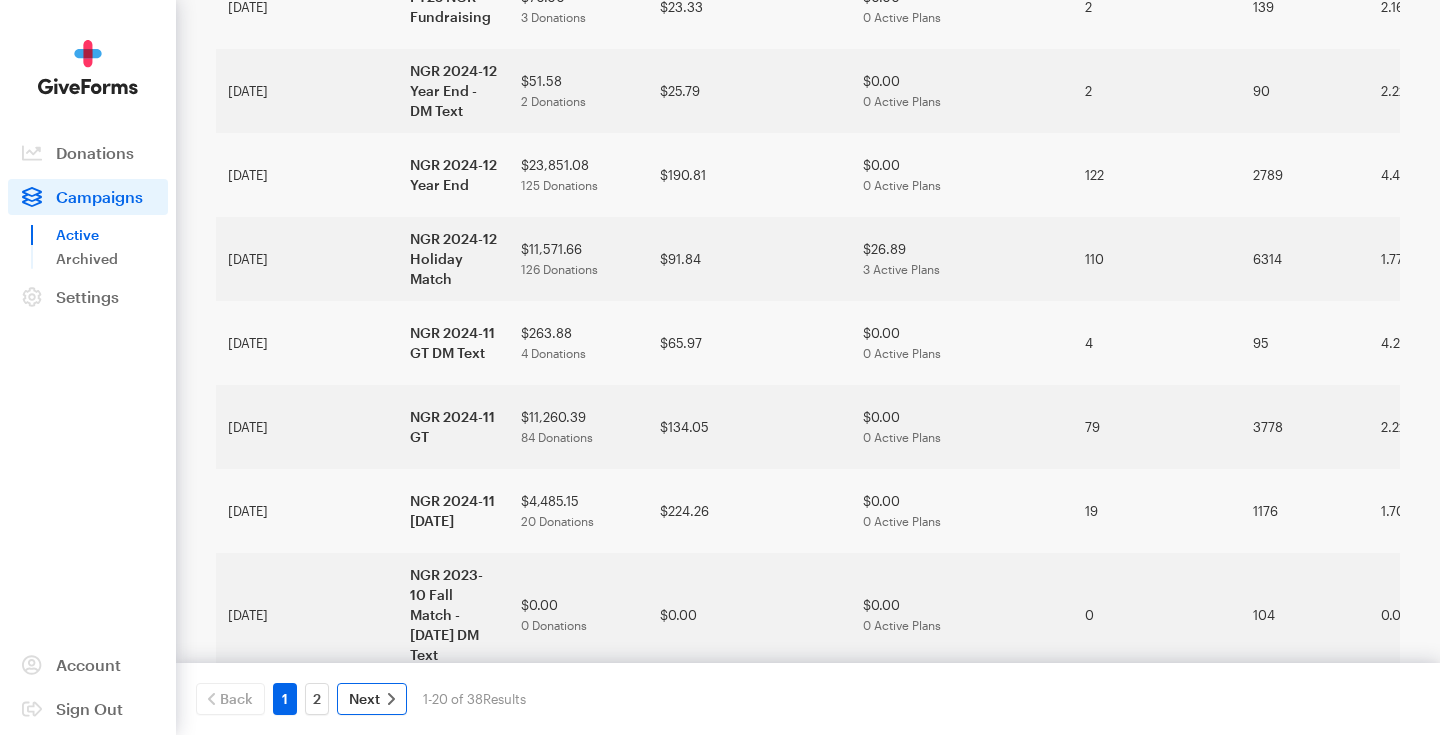 click on "Next" at bounding box center [364, 699] 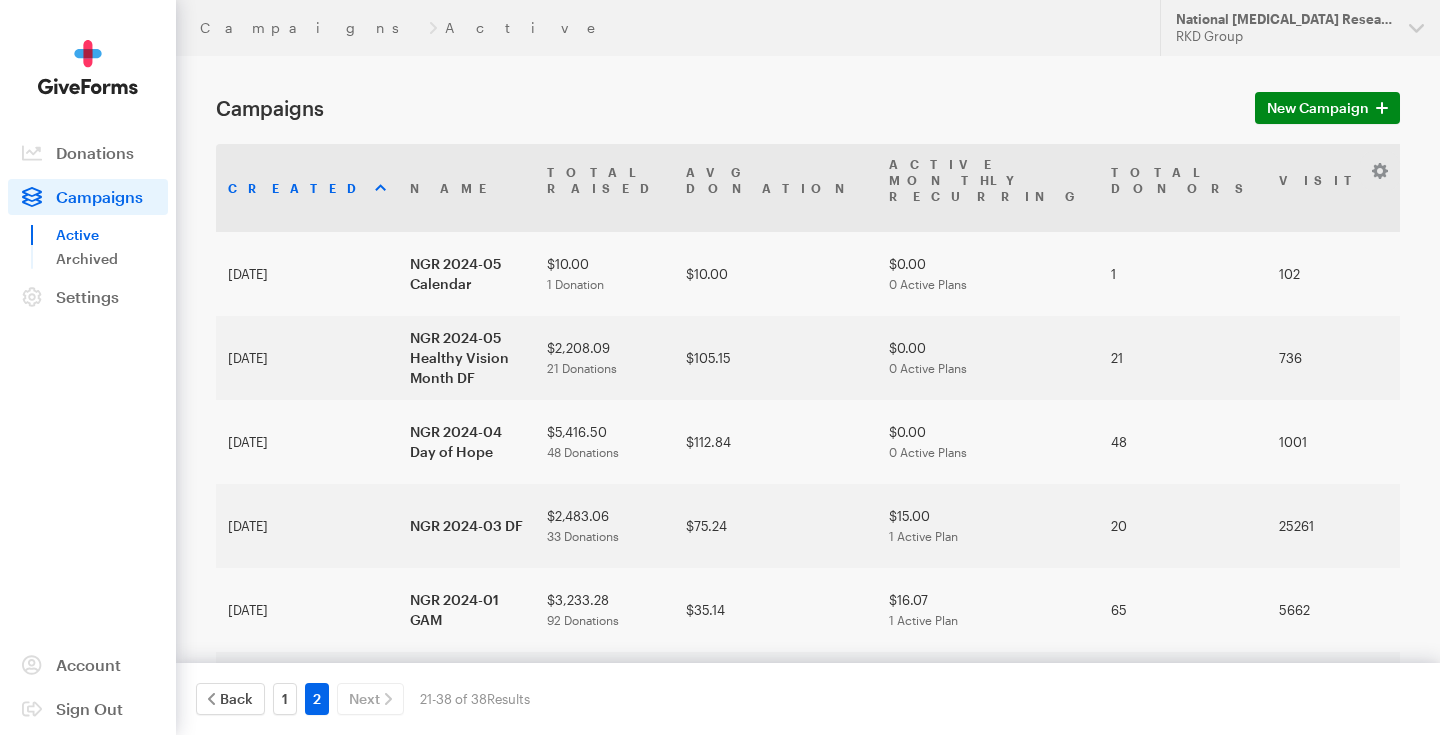 scroll, scrollTop: 0, scrollLeft: 0, axis: both 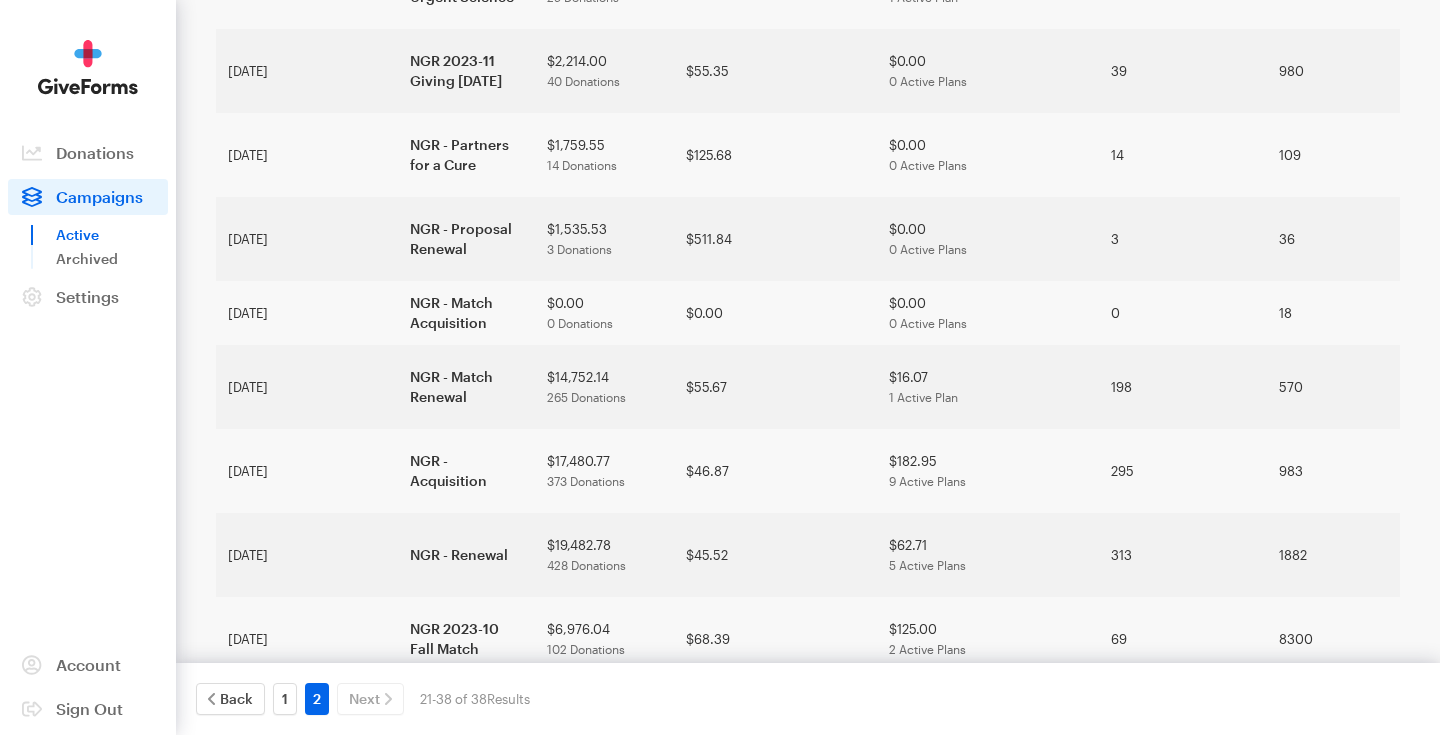 click on "National [MEDICAL_DATA] Research" at bounding box center (466, 891) 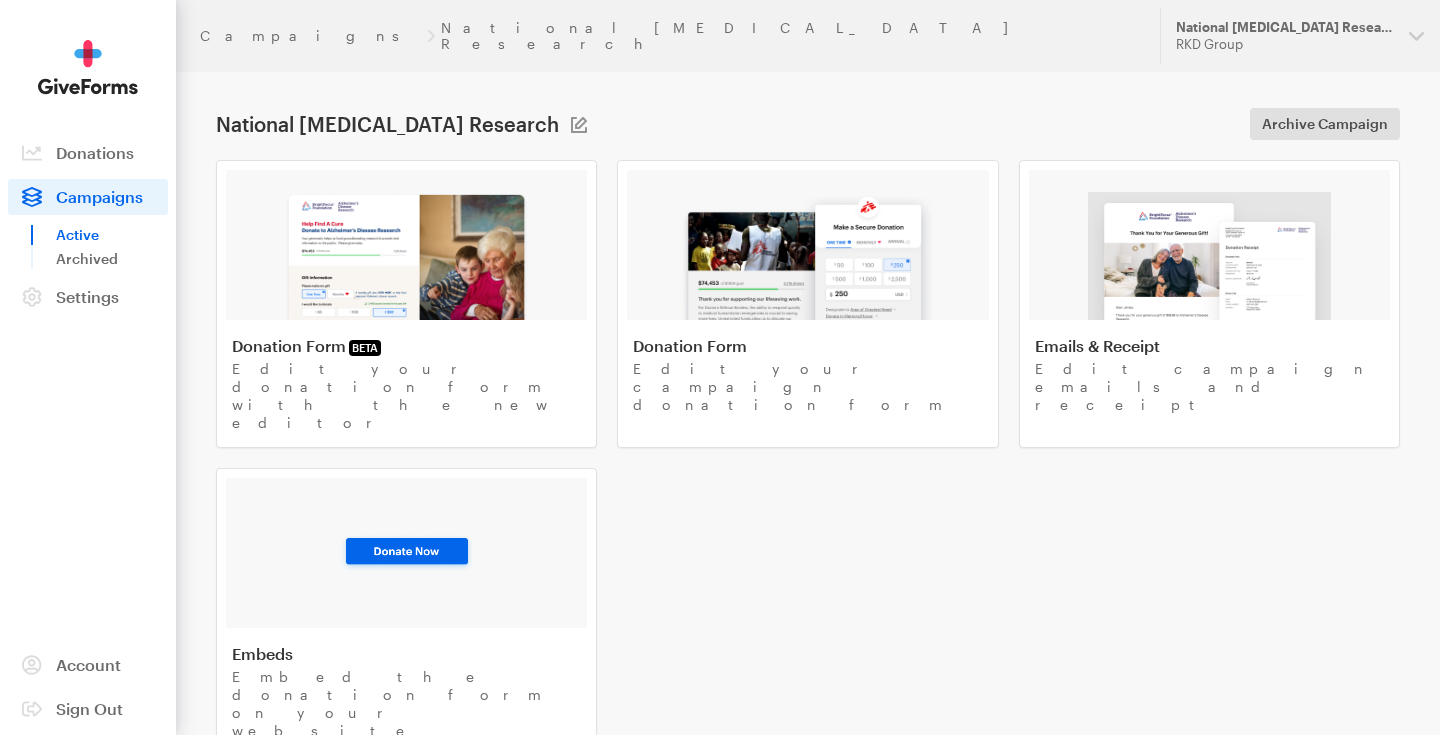 scroll, scrollTop: 0, scrollLeft: 0, axis: both 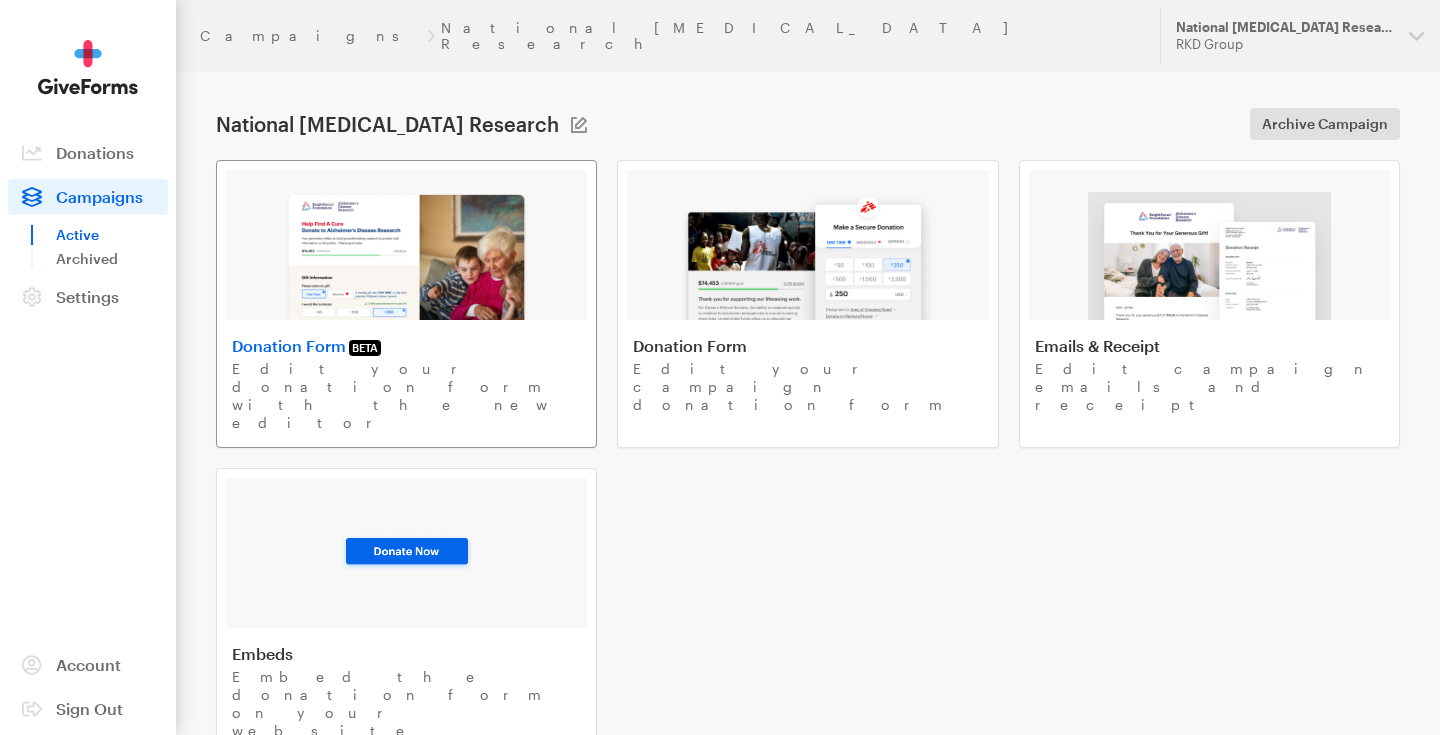 click at bounding box center [406, 256] 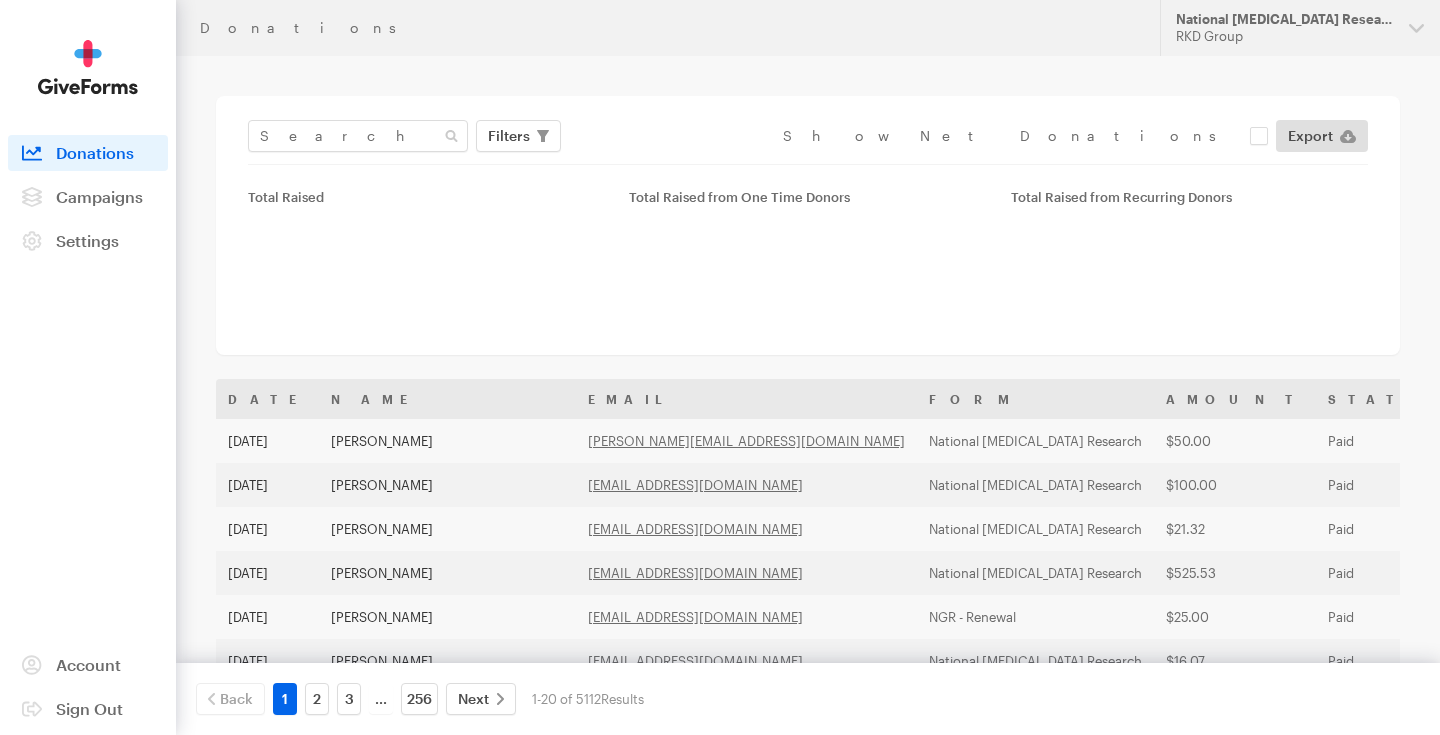 scroll, scrollTop: 0, scrollLeft: 0, axis: both 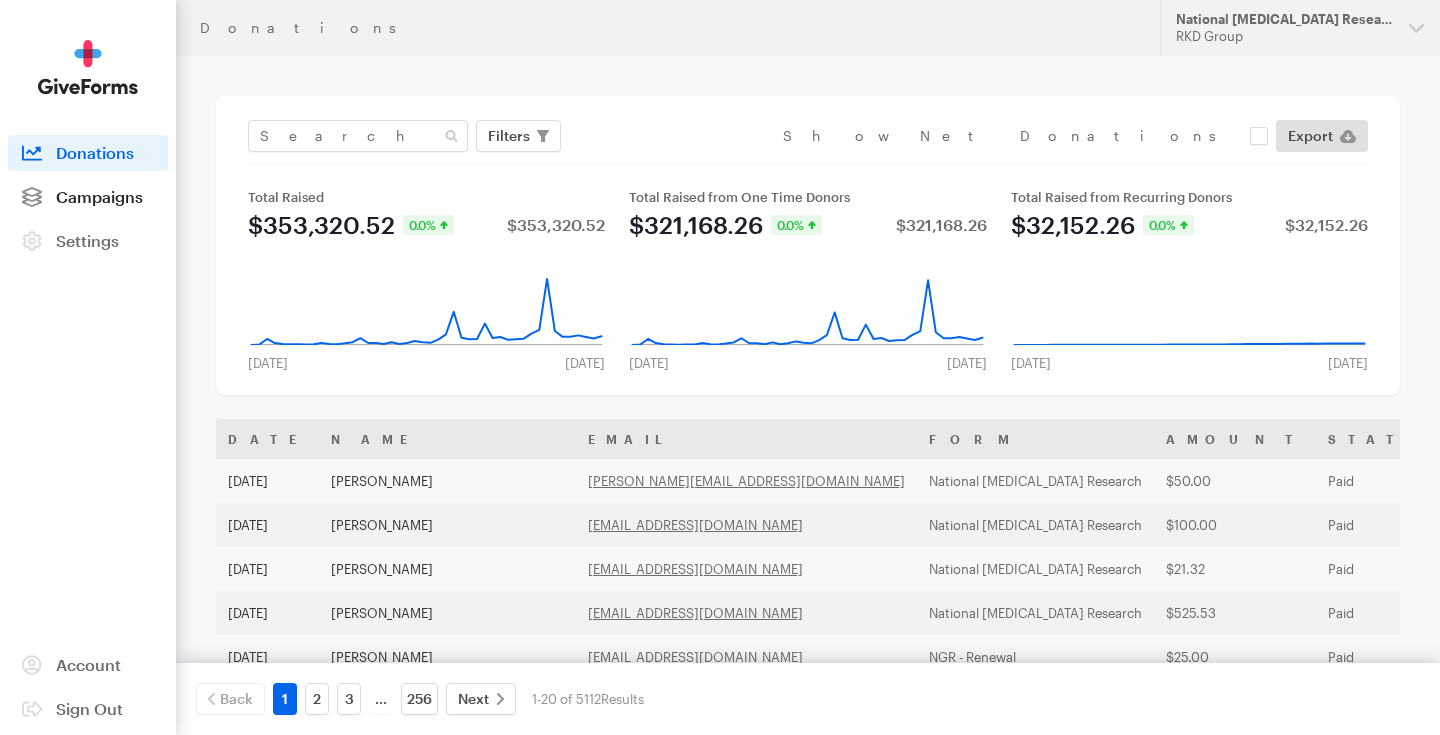 click on "Campaigns" at bounding box center [99, 196] 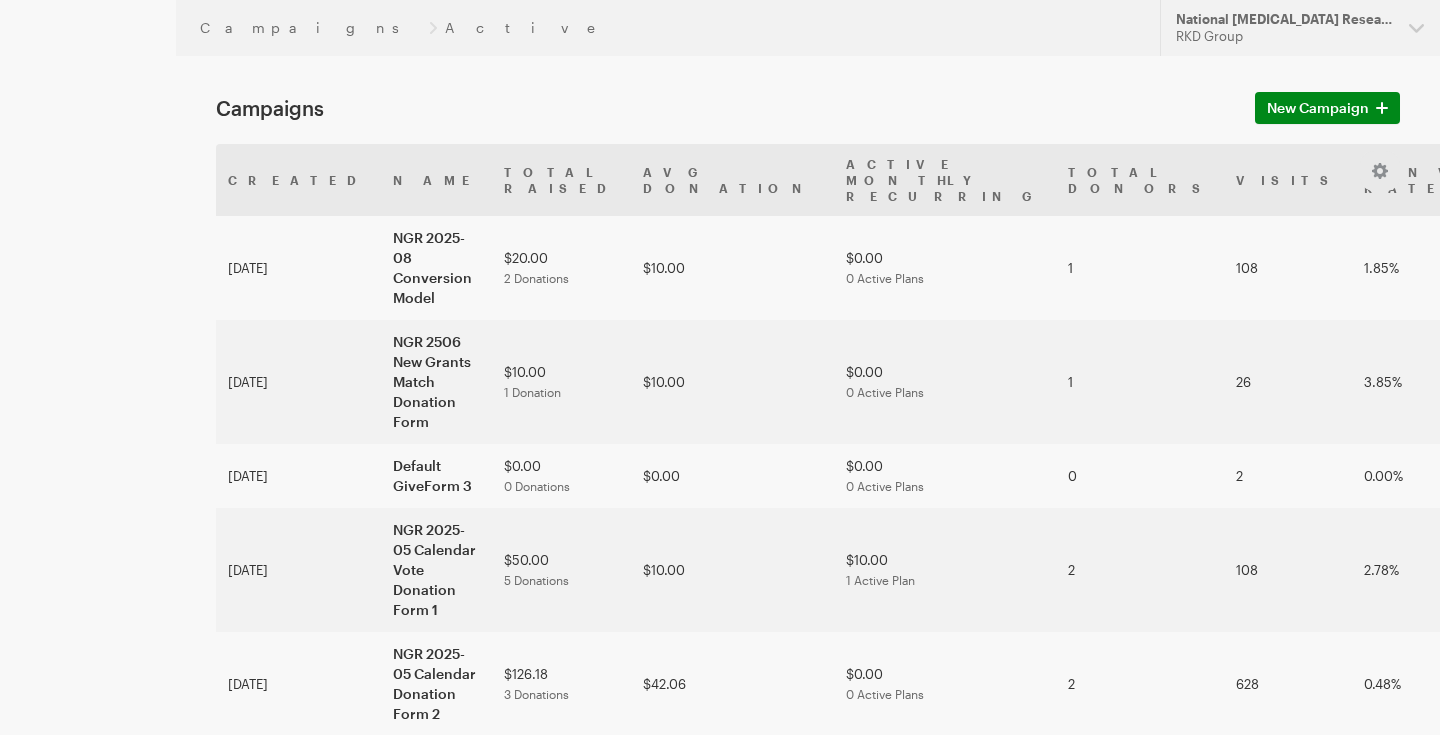 scroll, scrollTop: 0, scrollLeft: 0, axis: both 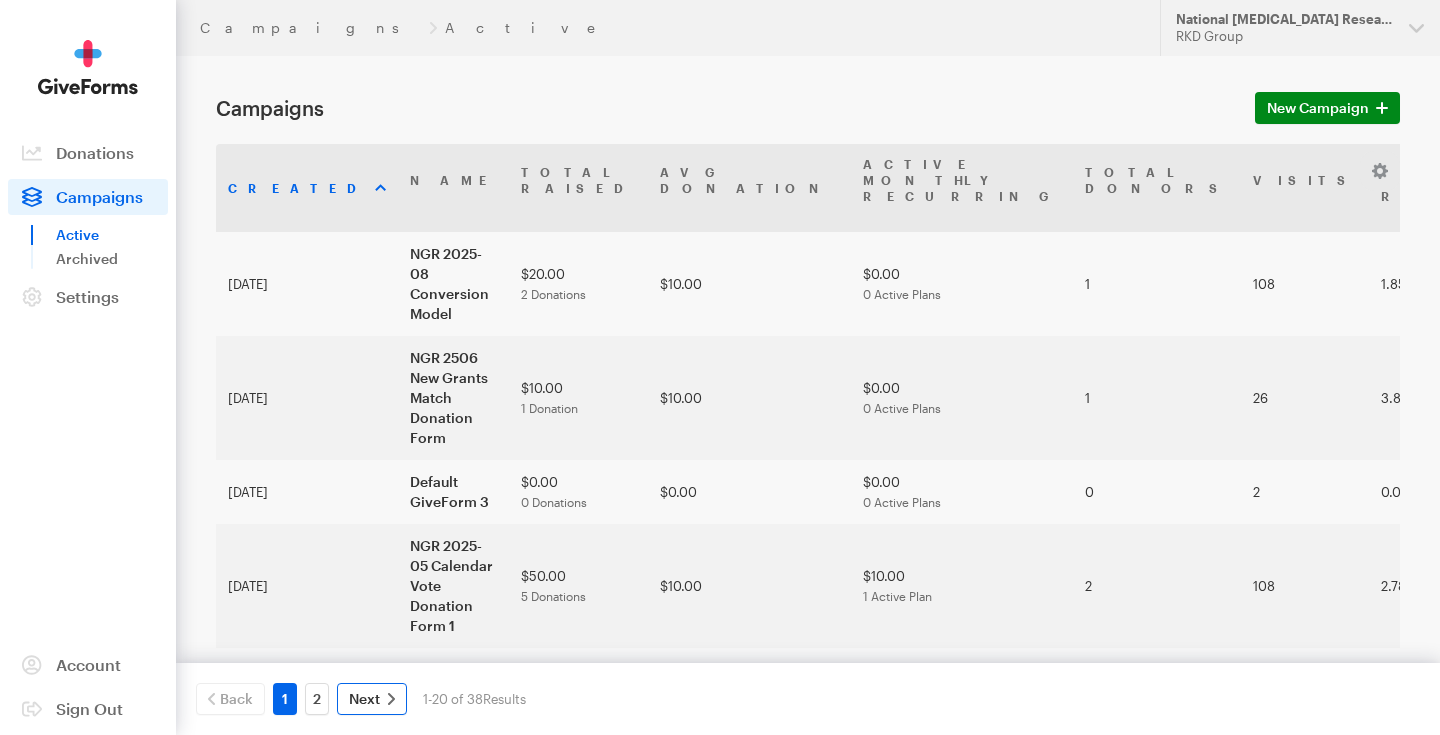 click on "Next" at bounding box center (364, 699) 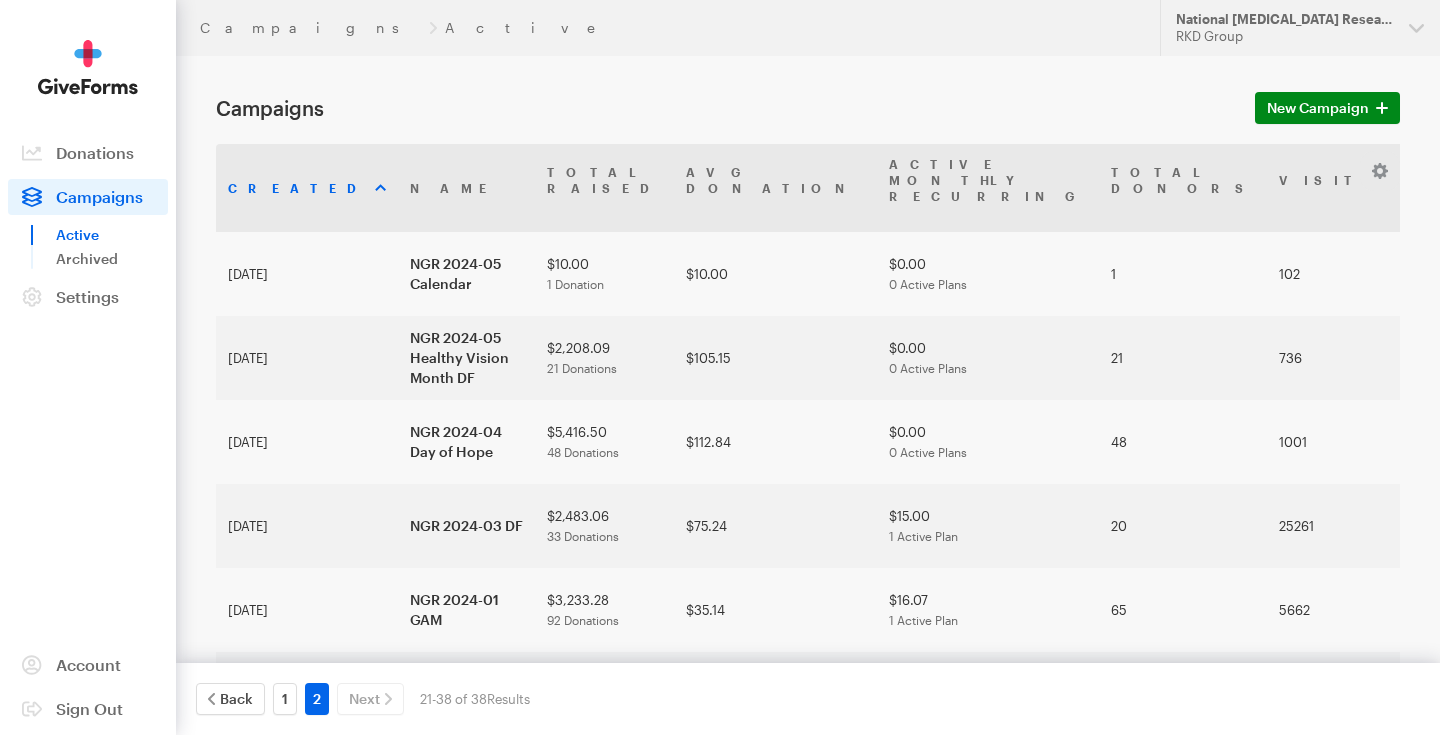 scroll, scrollTop: 0, scrollLeft: 0, axis: both 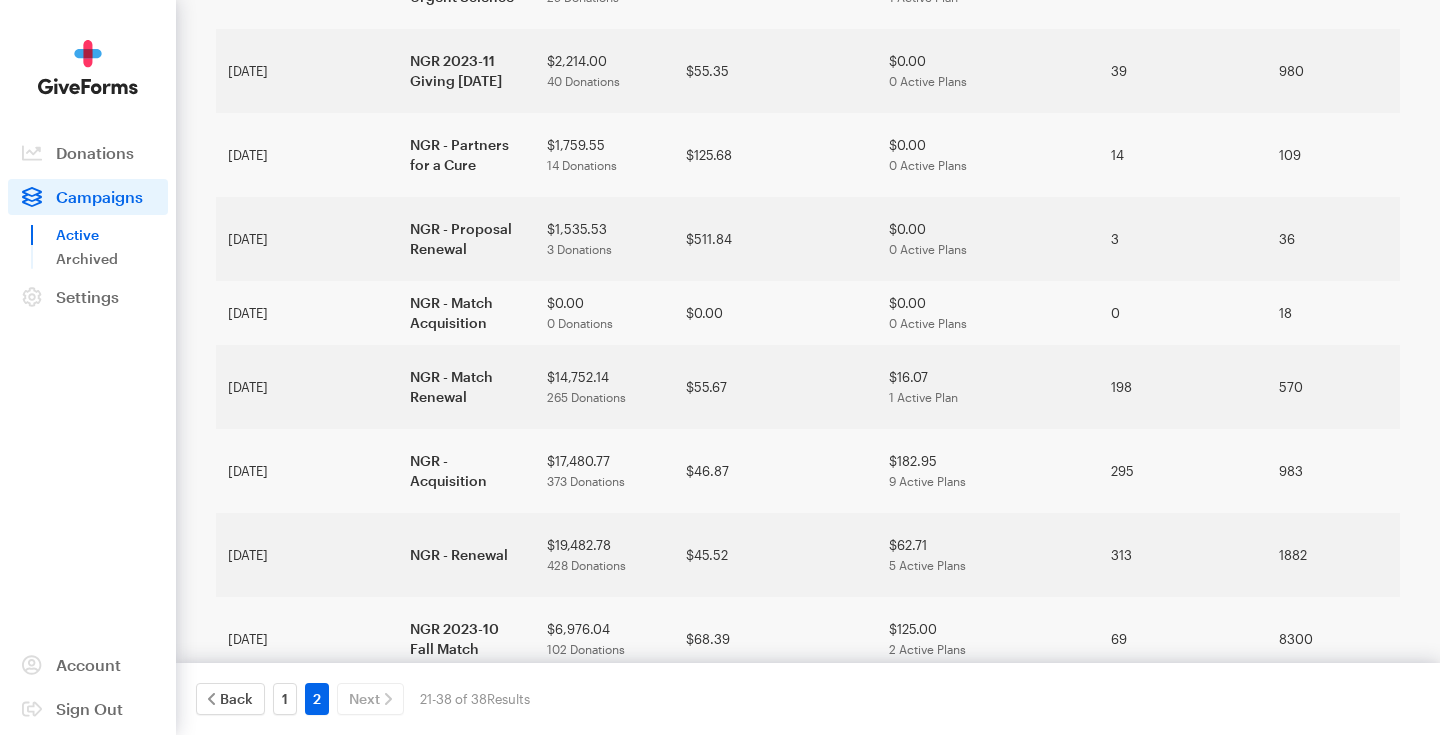 click on "Jun 07, 2021" at bounding box center (307, 891) 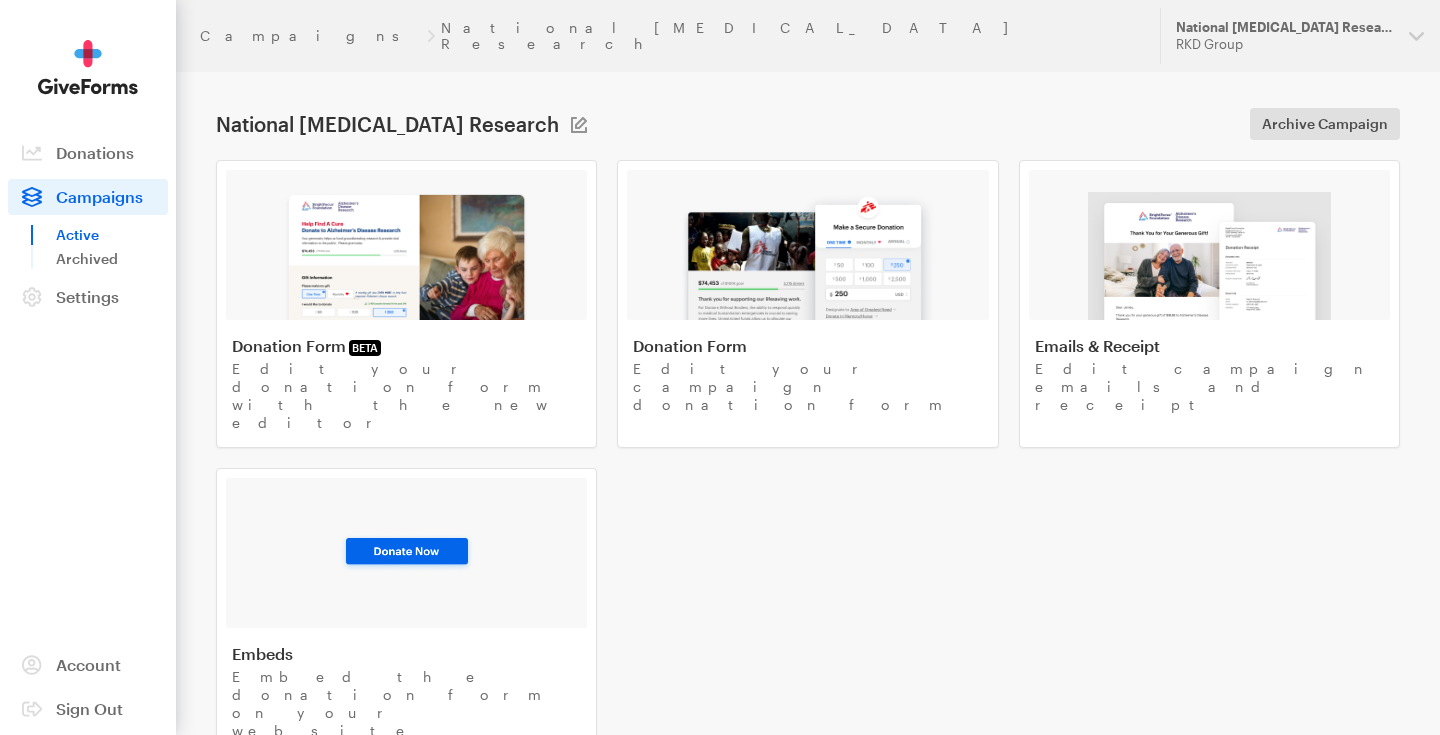 scroll, scrollTop: 0, scrollLeft: 0, axis: both 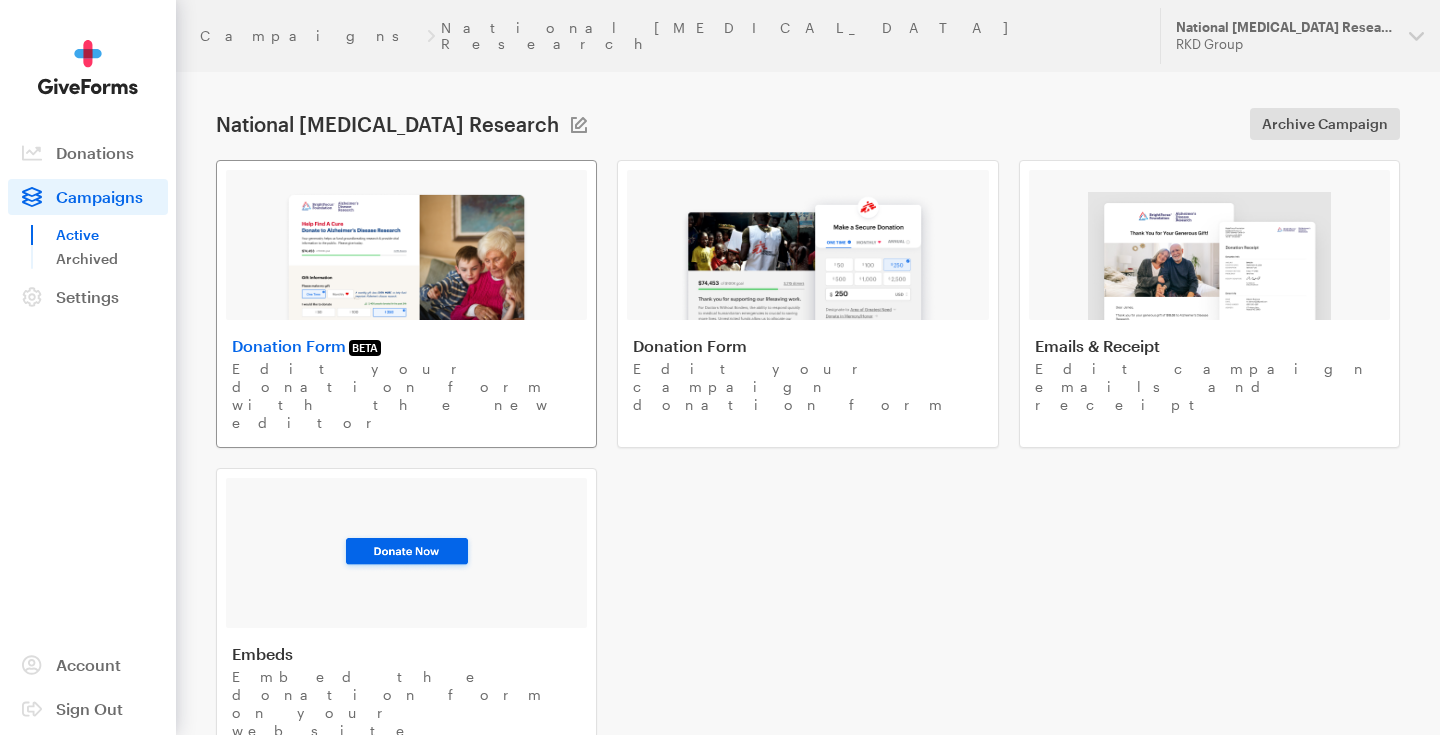 click at bounding box center (406, 256) 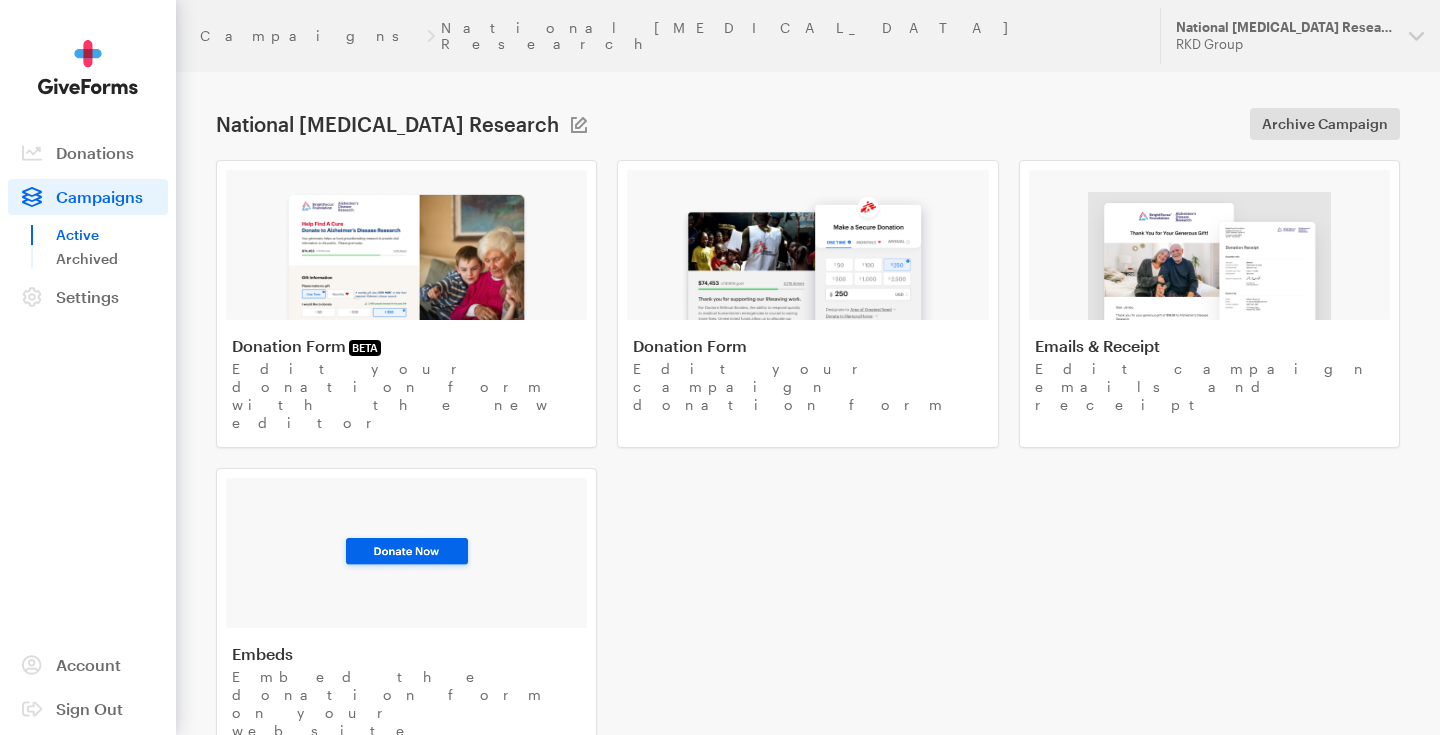 scroll, scrollTop: 0, scrollLeft: 0, axis: both 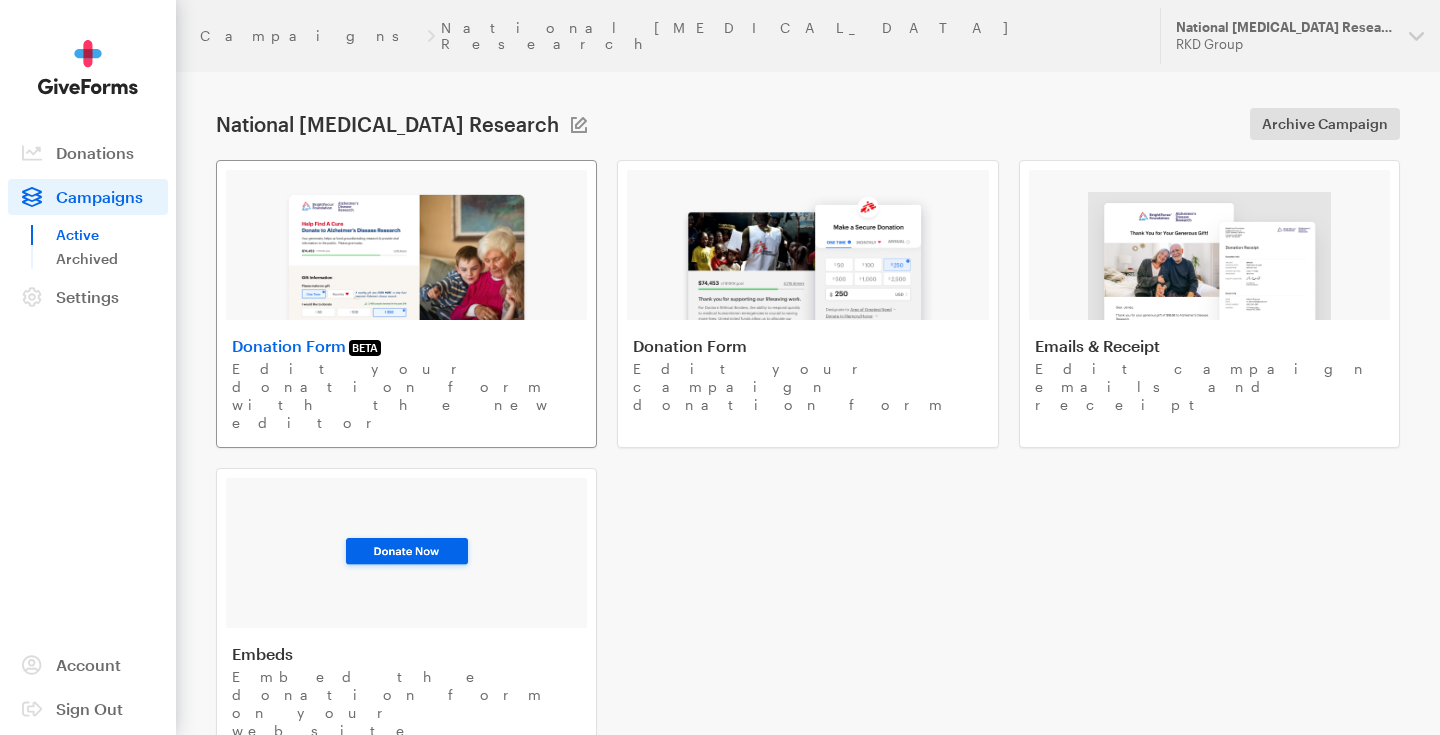 click at bounding box center [406, 256] 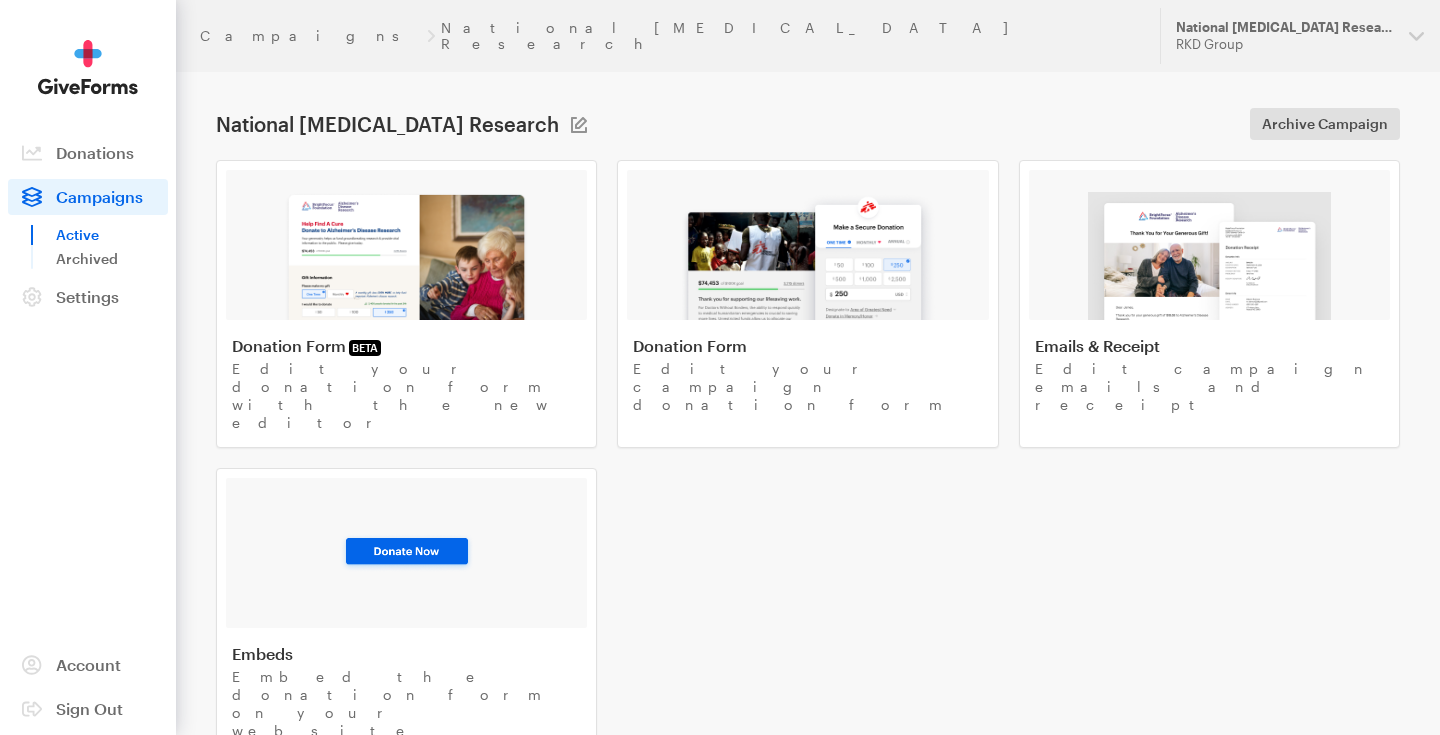 scroll, scrollTop: 0, scrollLeft: 0, axis: both 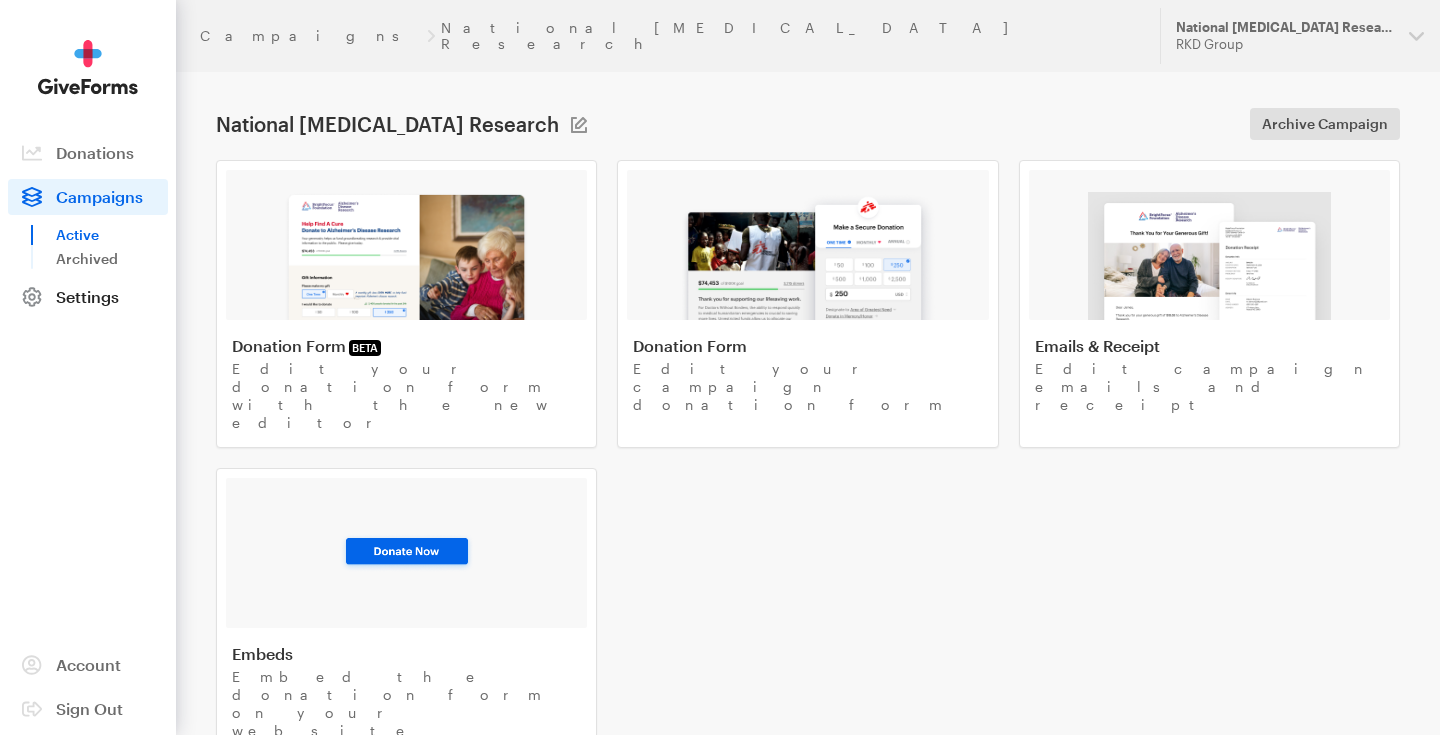 click on "Settings" at bounding box center [87, 296] 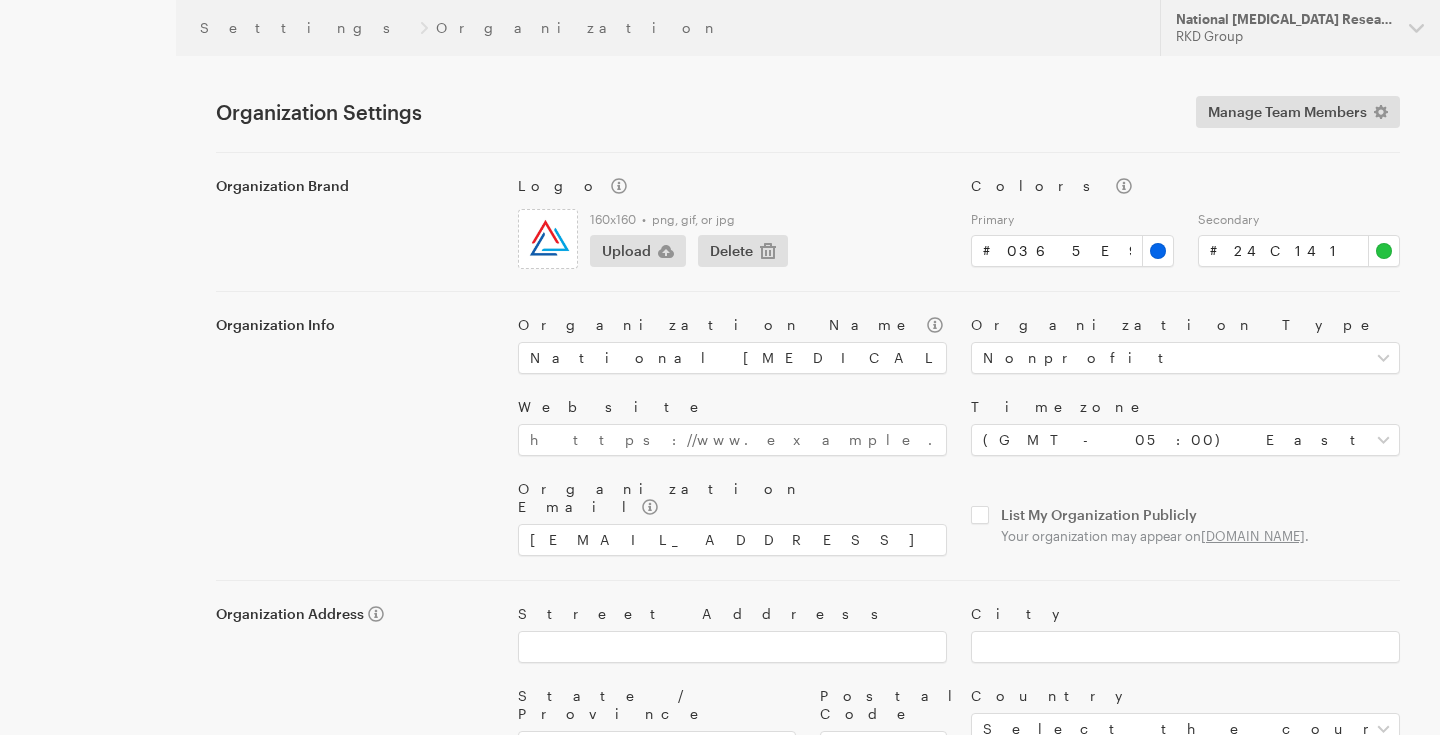 type on "#0365e9" 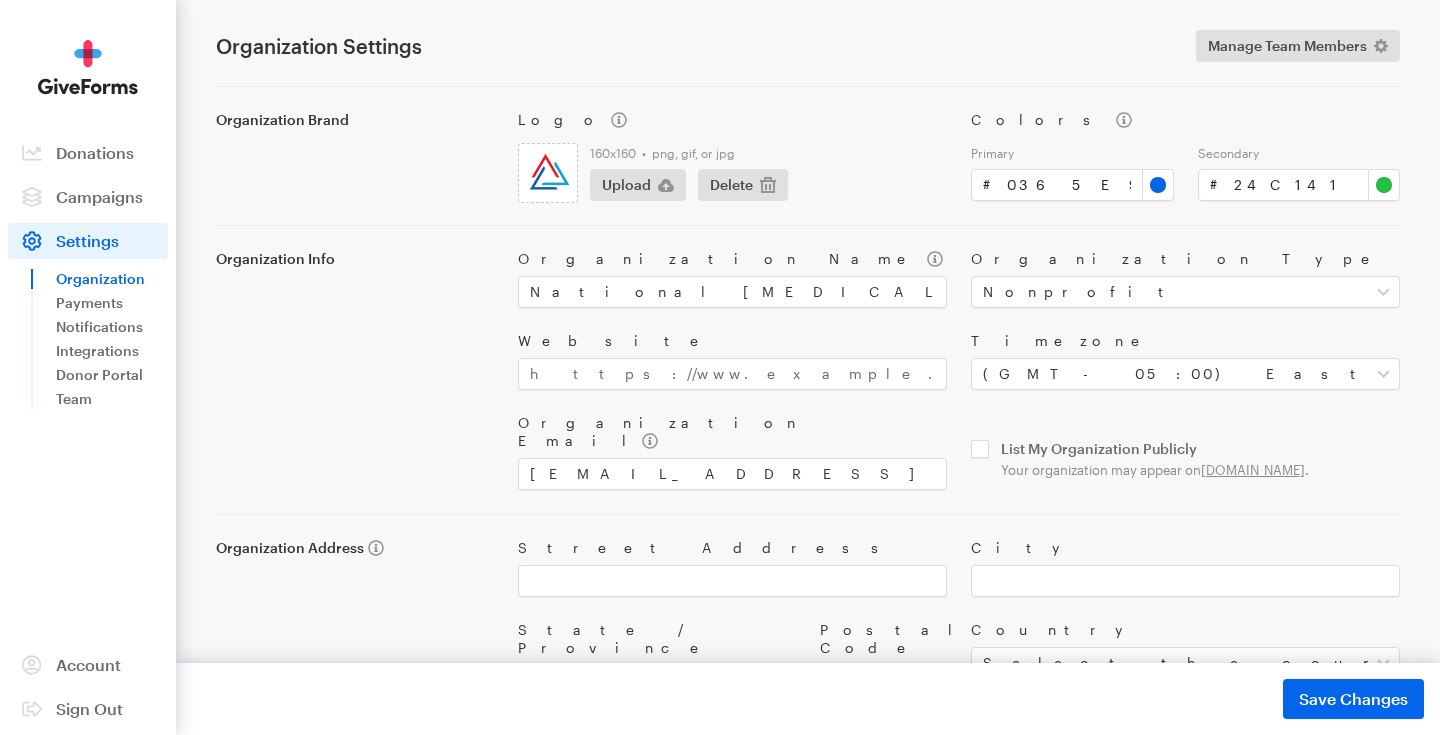 scroll, scrollTop: 0, scrollLeft: 0, axis: both 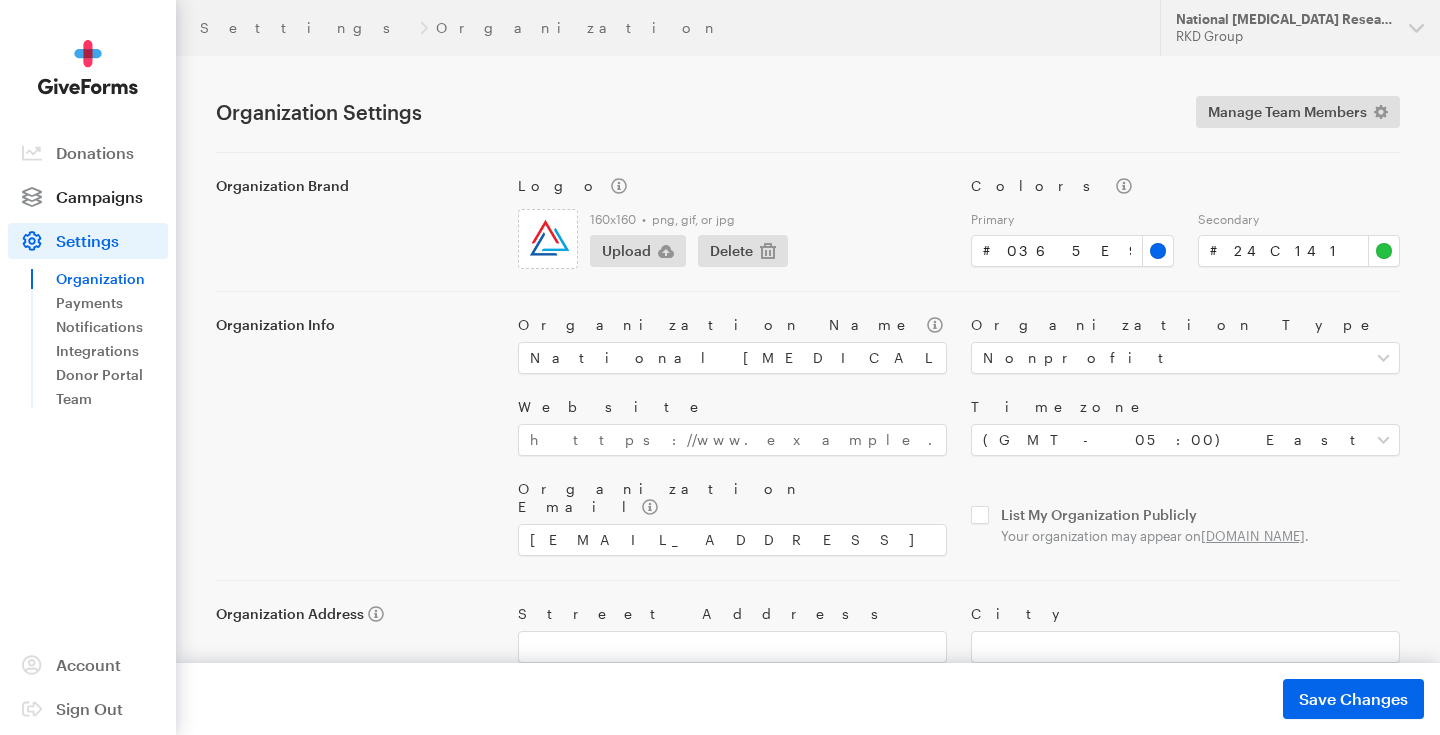 click on "Campaigns" at bounding box center [99, 196] 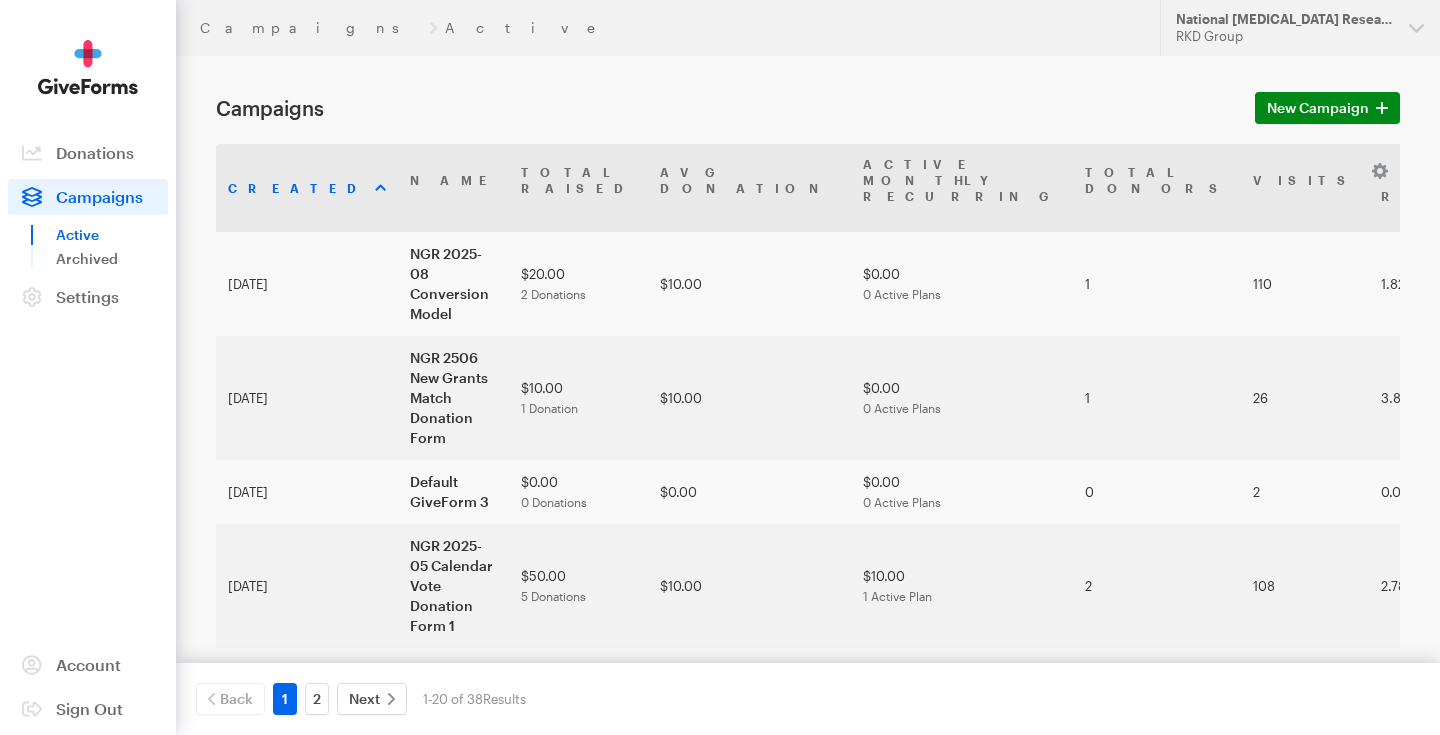scroll, scrollTop: 0, scrollLeft: 0, axis: both 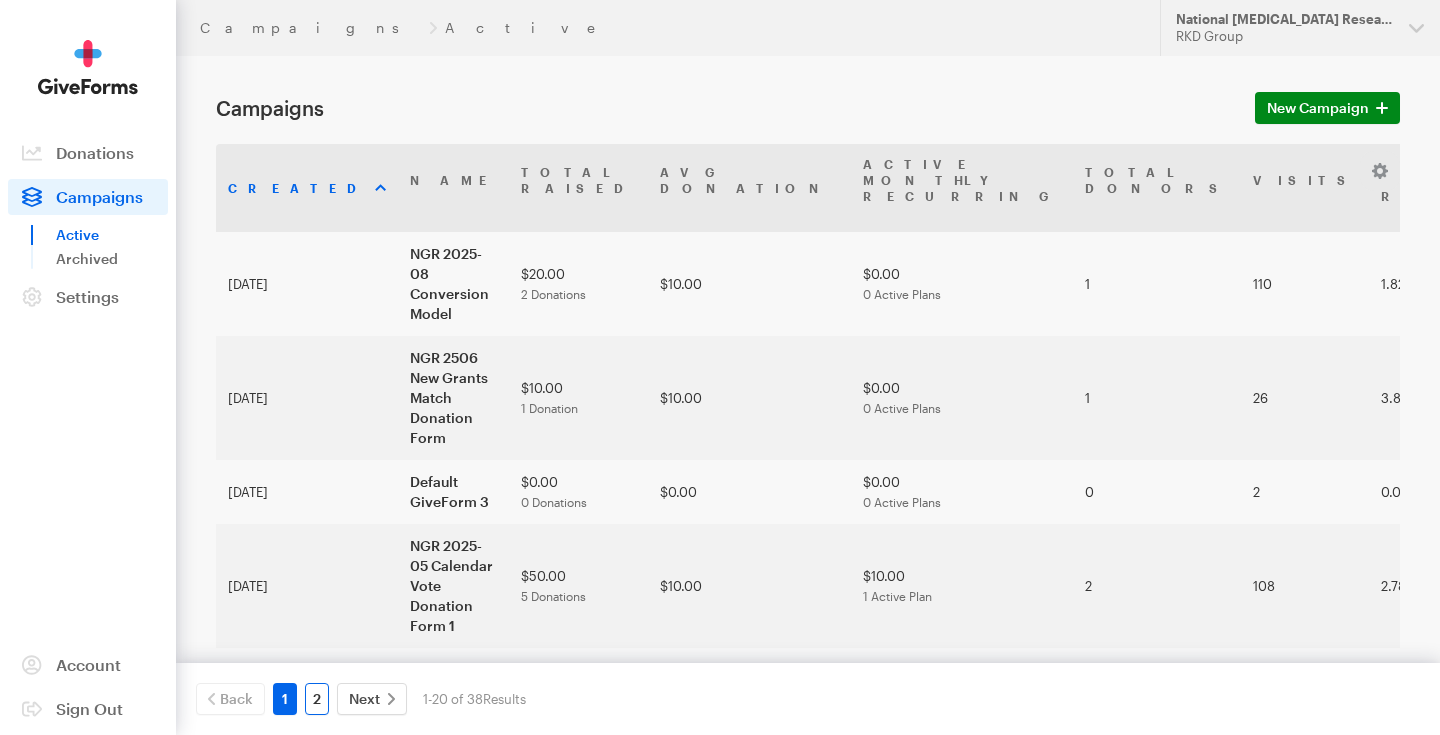 click on "2" at bounding box center (317, 699) 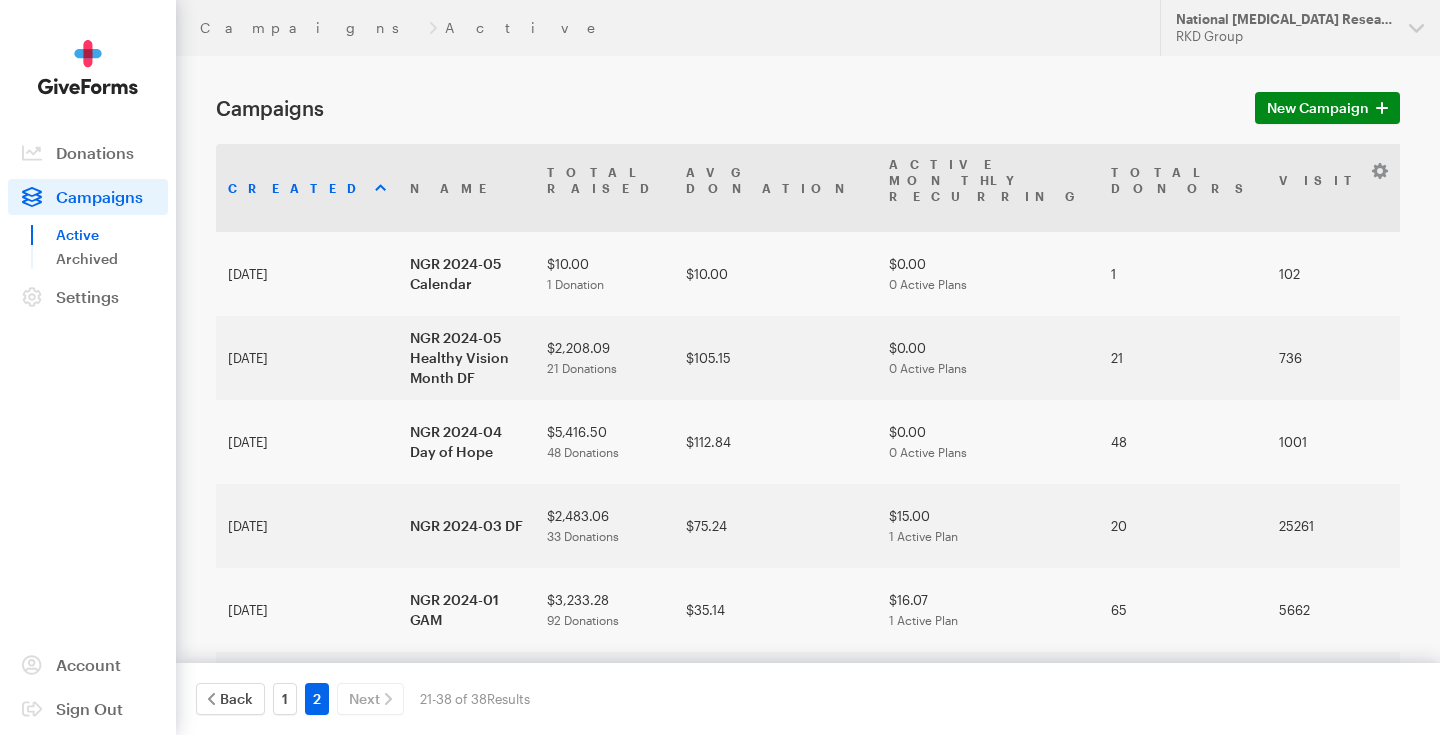 scroll, scrollTop: 0, scrollLeft: 0, axis: both 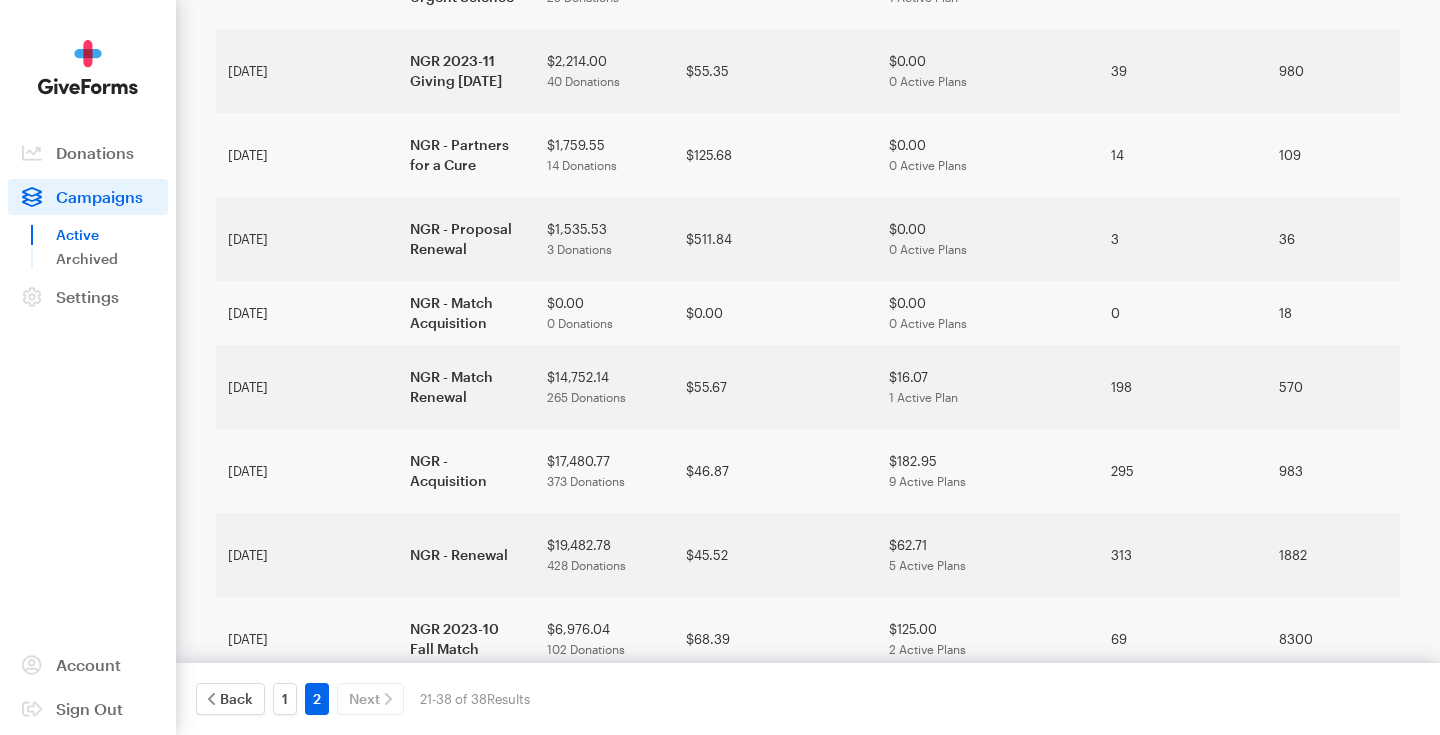 click on "National [MEDICAL_DATA] Research" at bounding box center (466, 891) 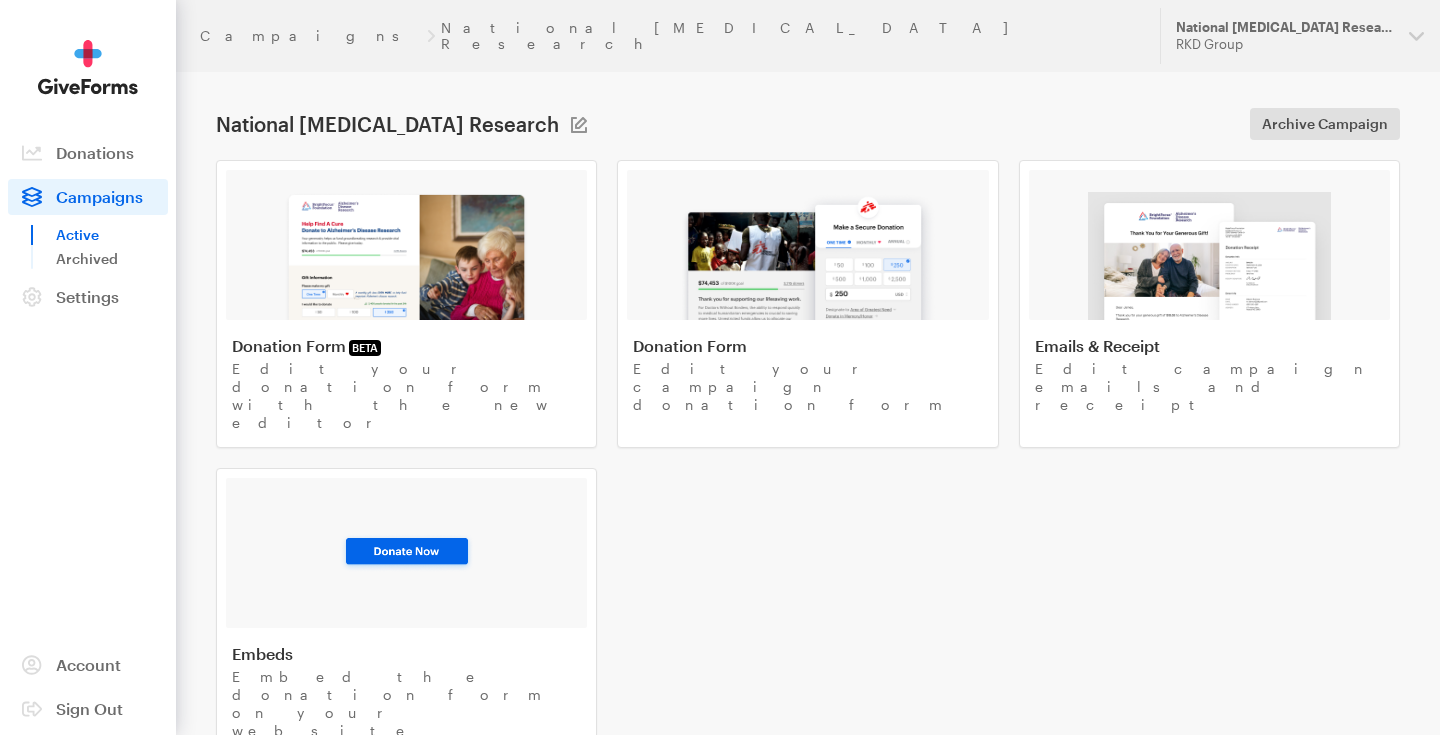 scroll, scrollTop: 0, scrollLeft: 0, axis: both 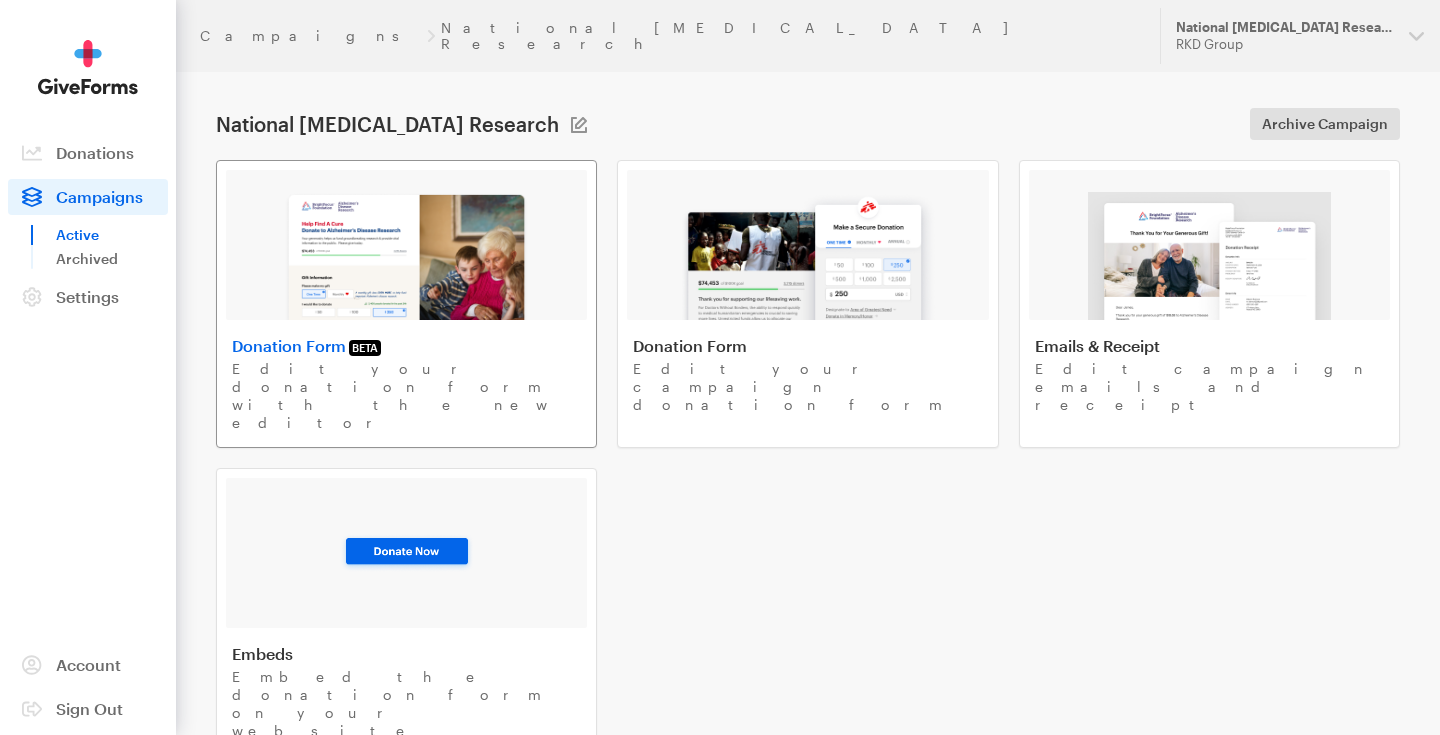 click at bounding box center [406, 256] 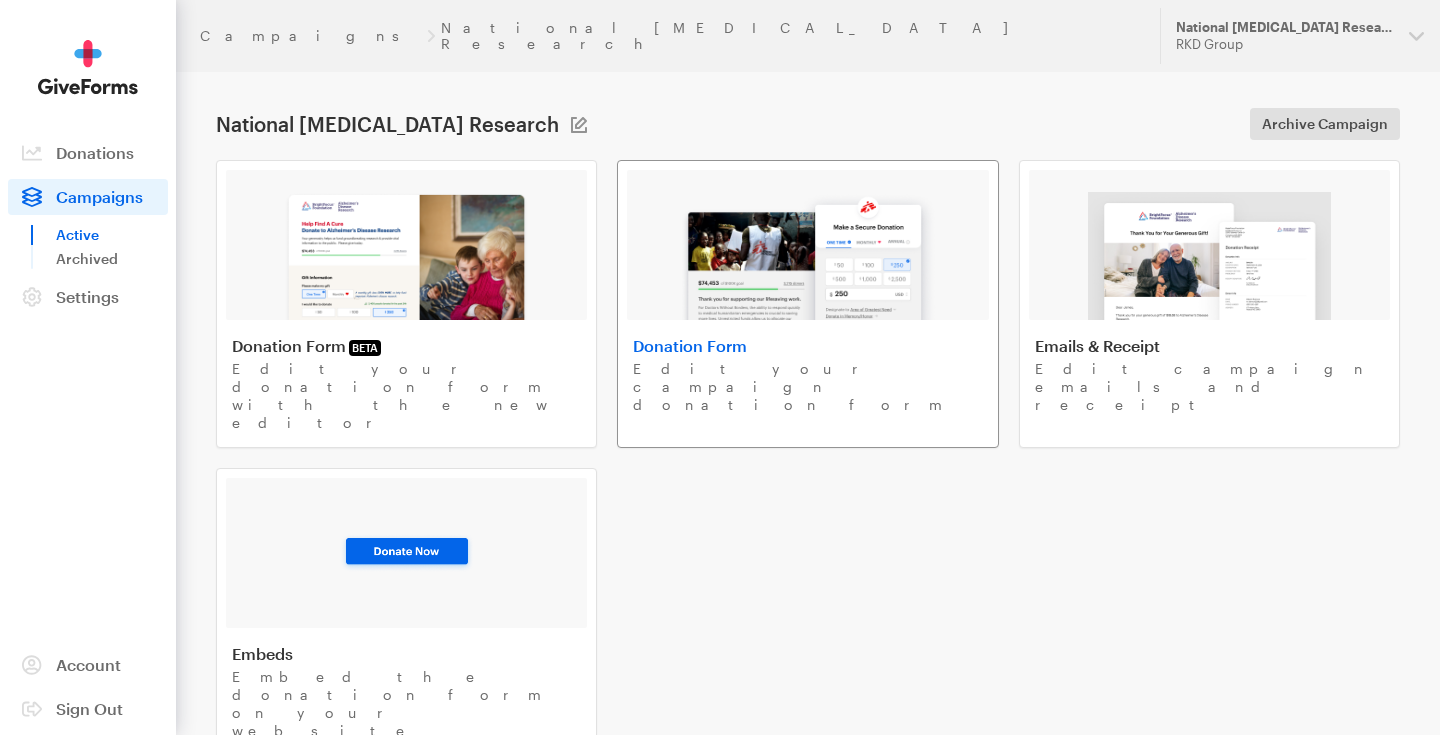 click at bounding box center (807, 256) 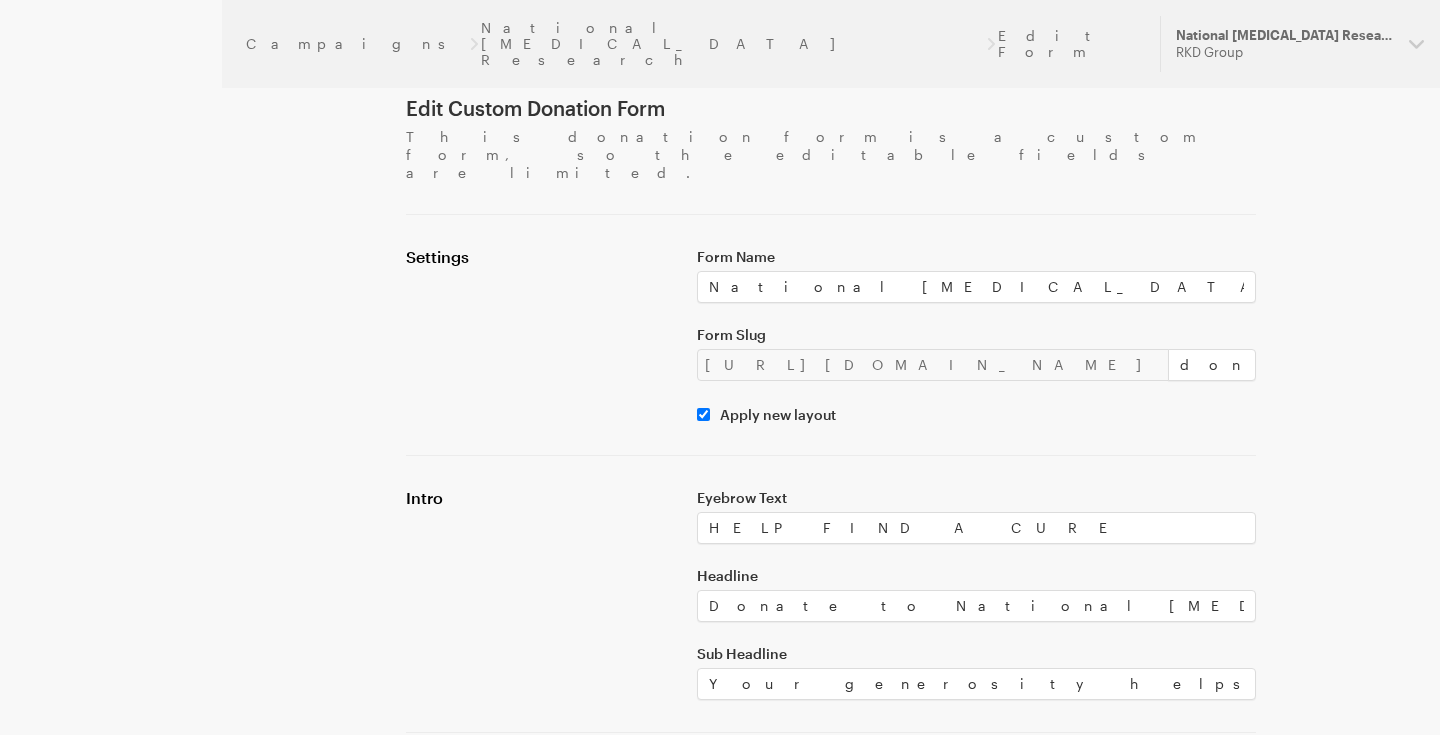 scroll, scrollTop: 0, scrollLeft: 0, axis: both 